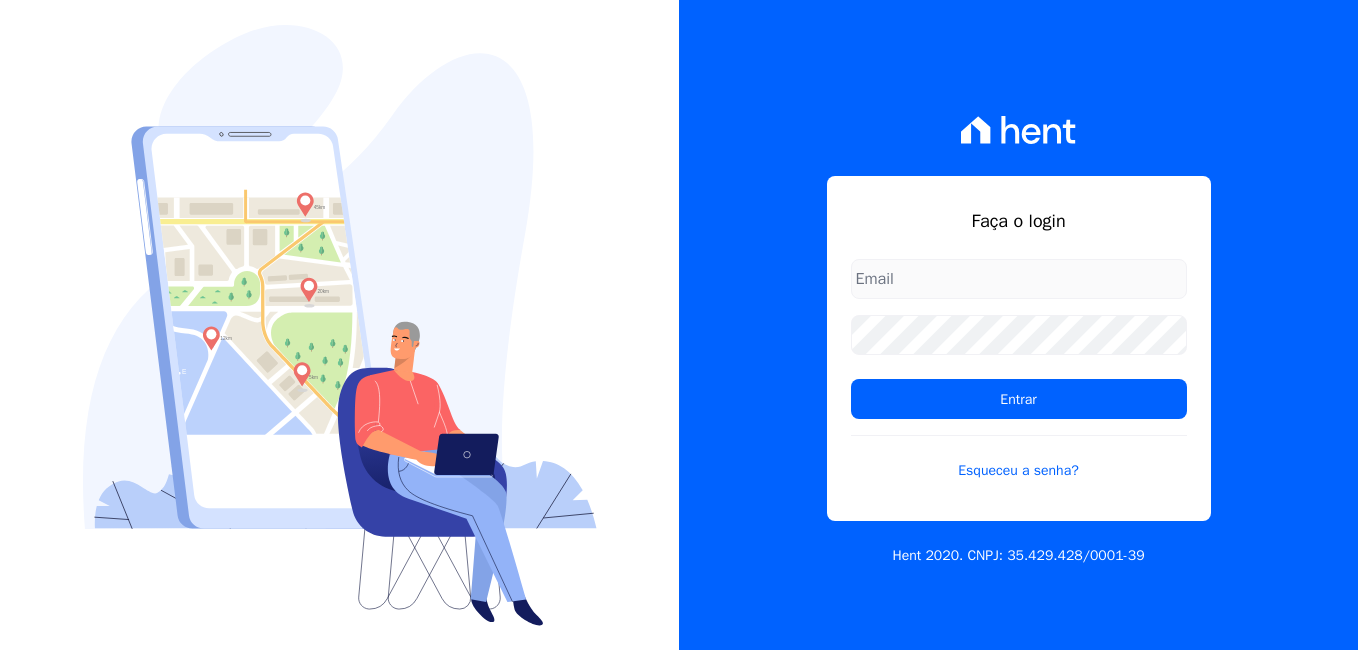scroll, scrollTop: 0, scrollLeft: 0, axis: both 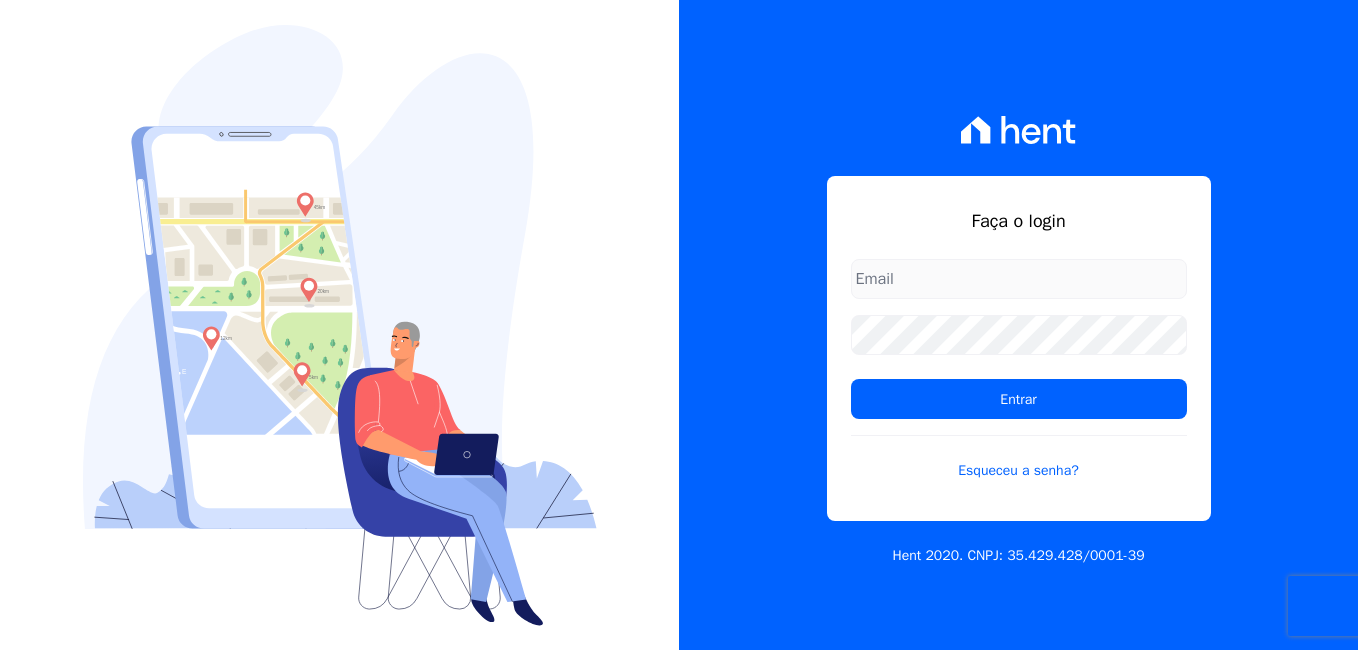 type on "giovana.cavichiollo@sejahype.com.br" 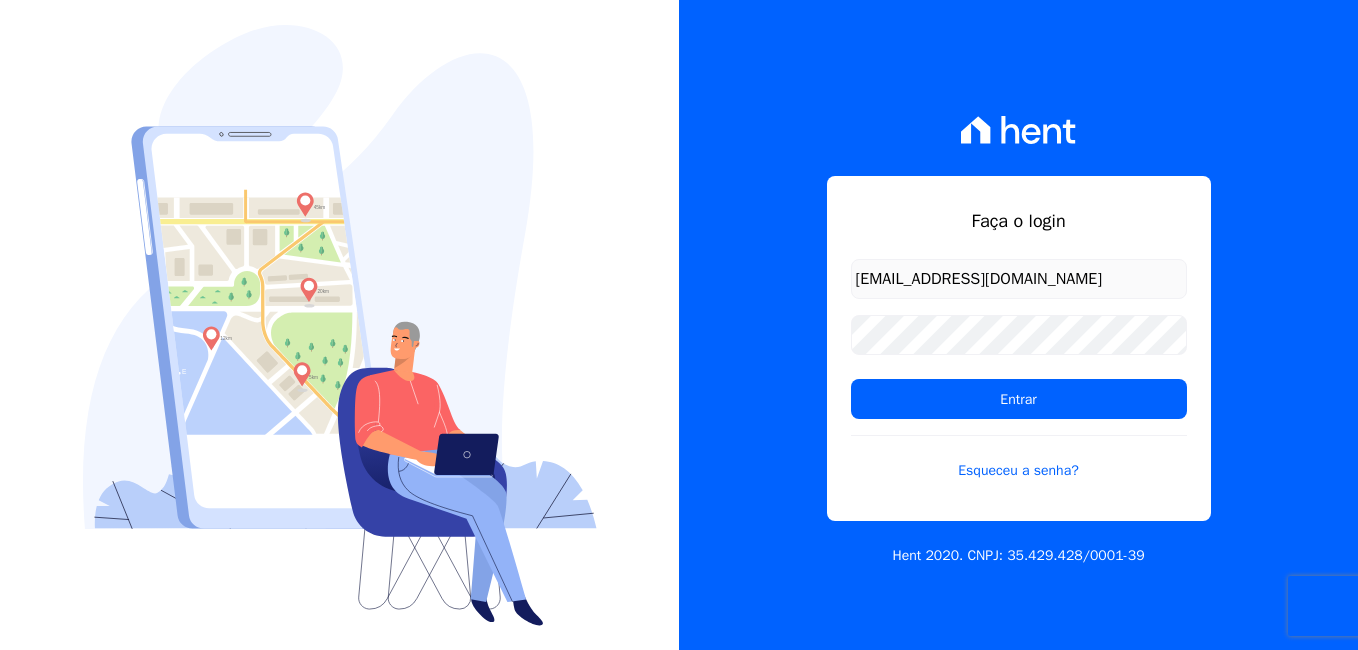 click on "giovana.cavichiollo@sejahype.com.br" at bounding box center [1019, 279] 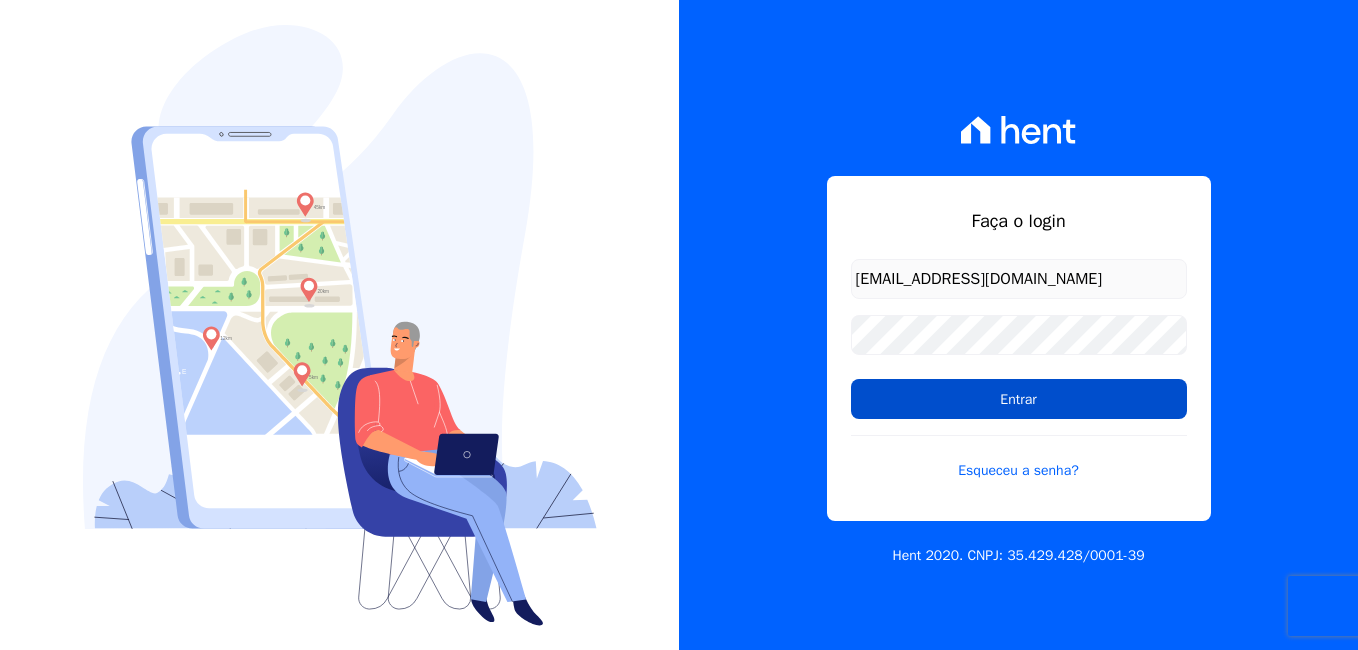 click on "Entrar" at bounding box center (1019, 399) 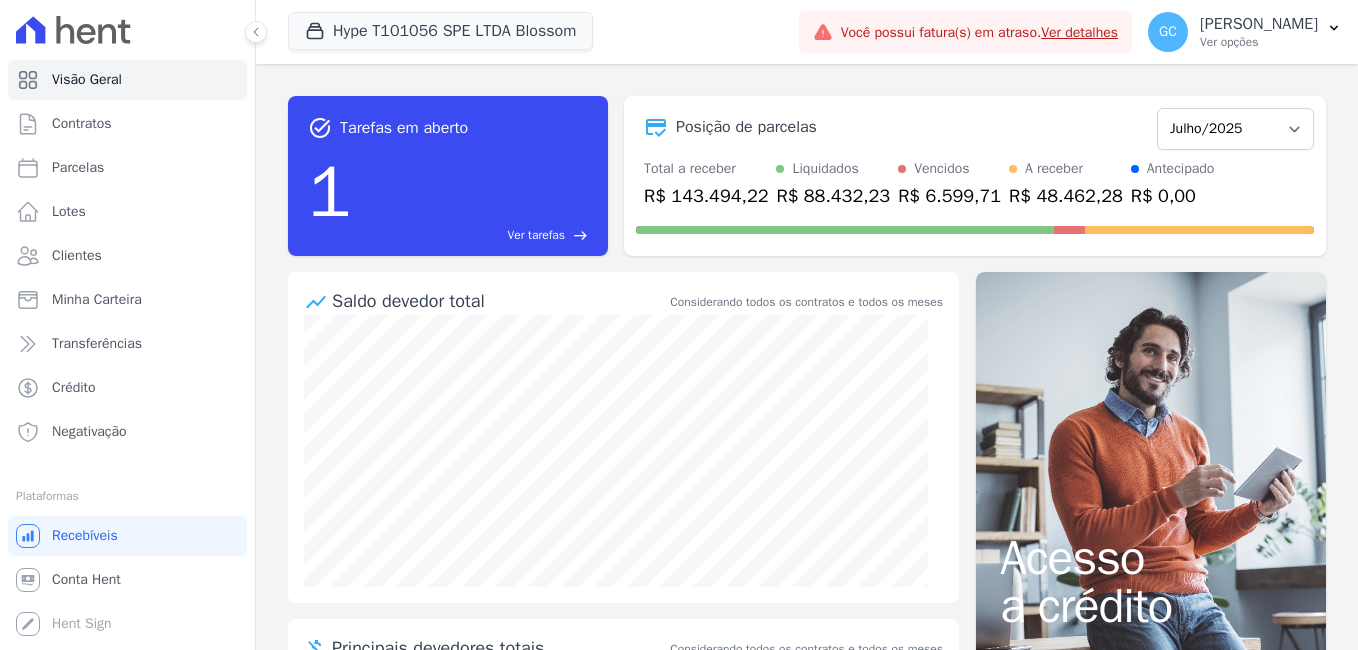 scroll, scrollTop: 0, scrollLeft: 0, axis: both 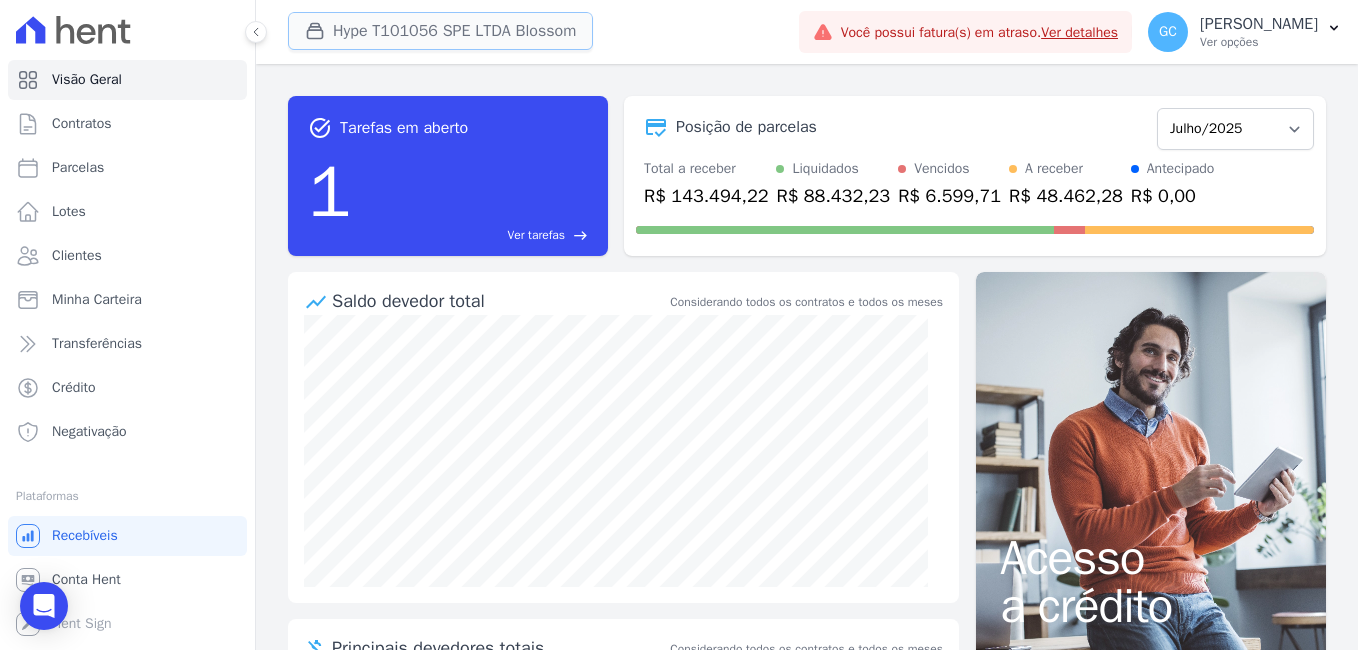 click on "Hype T101056 SPE LTDA    Blossom" at bounding box center (440, 31) 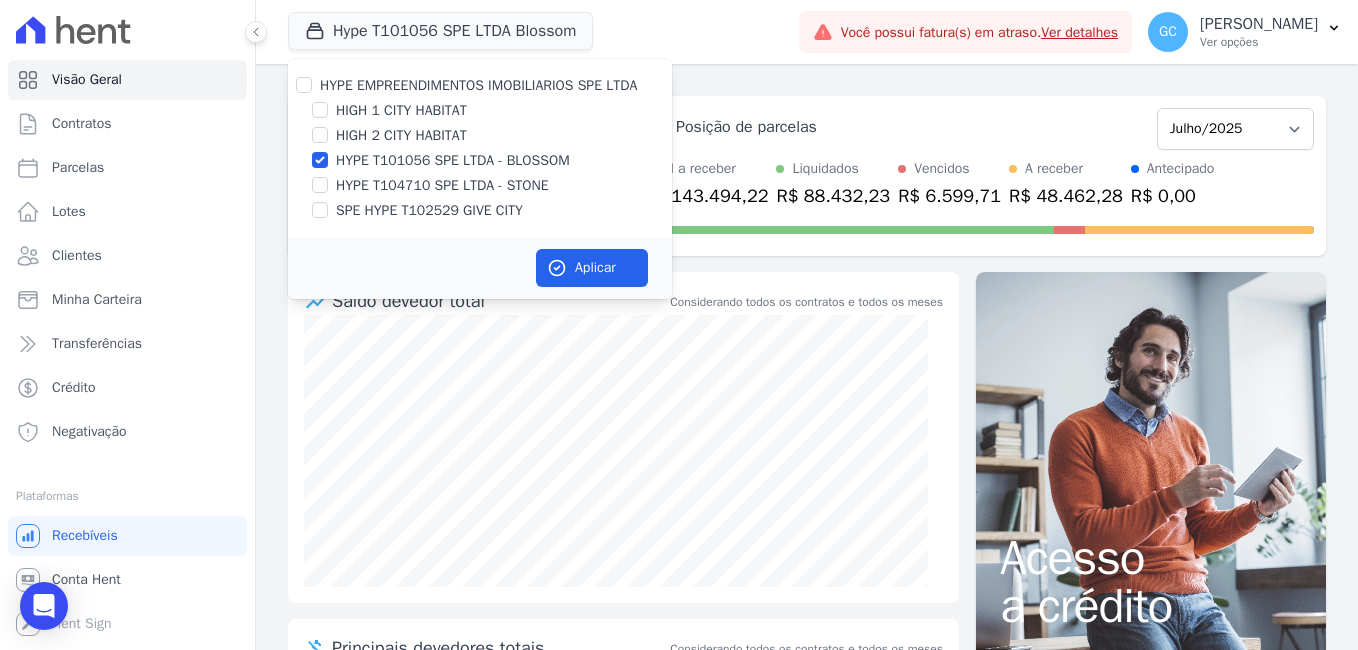 click on "HYPE EMPREENDIMENTOS IMOBILIARIOS SPE LTDA" at bounding box center (480, 85) 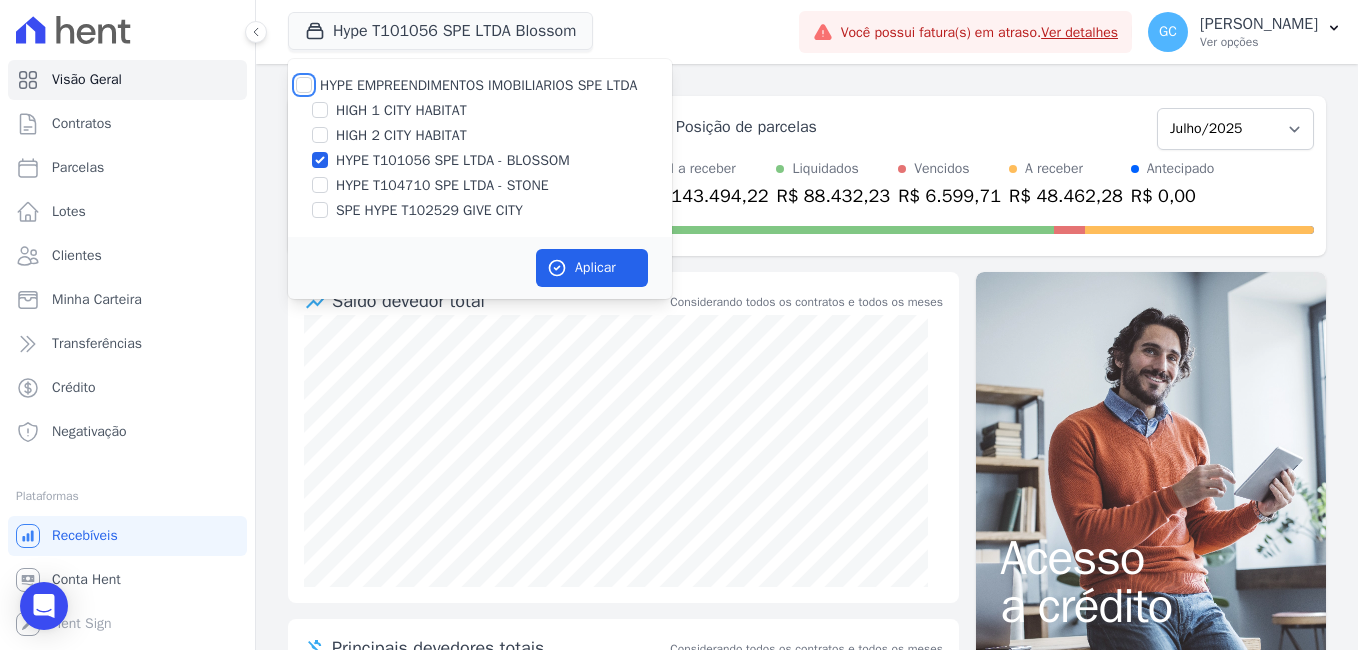 click on "HYPE EMPREENDIMENTOS IMOBILIARIOS SPE LTDA" at bounding box center (304, 85) 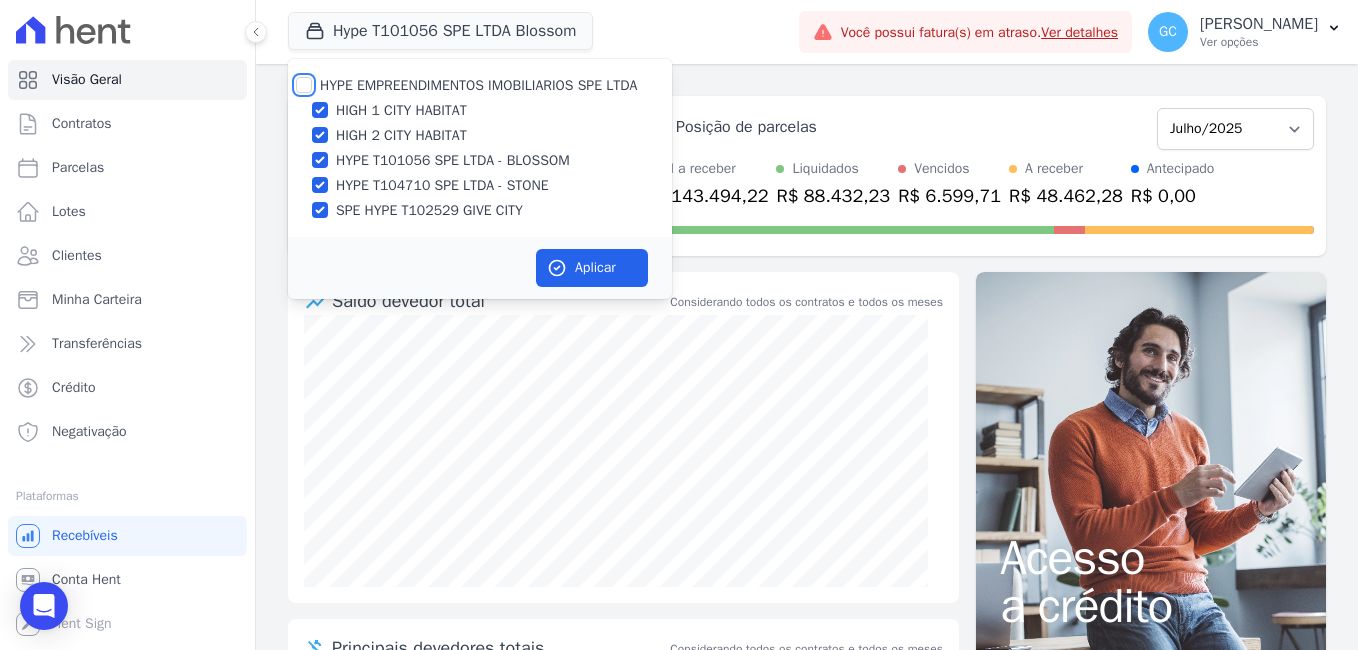 checkbox on "true" 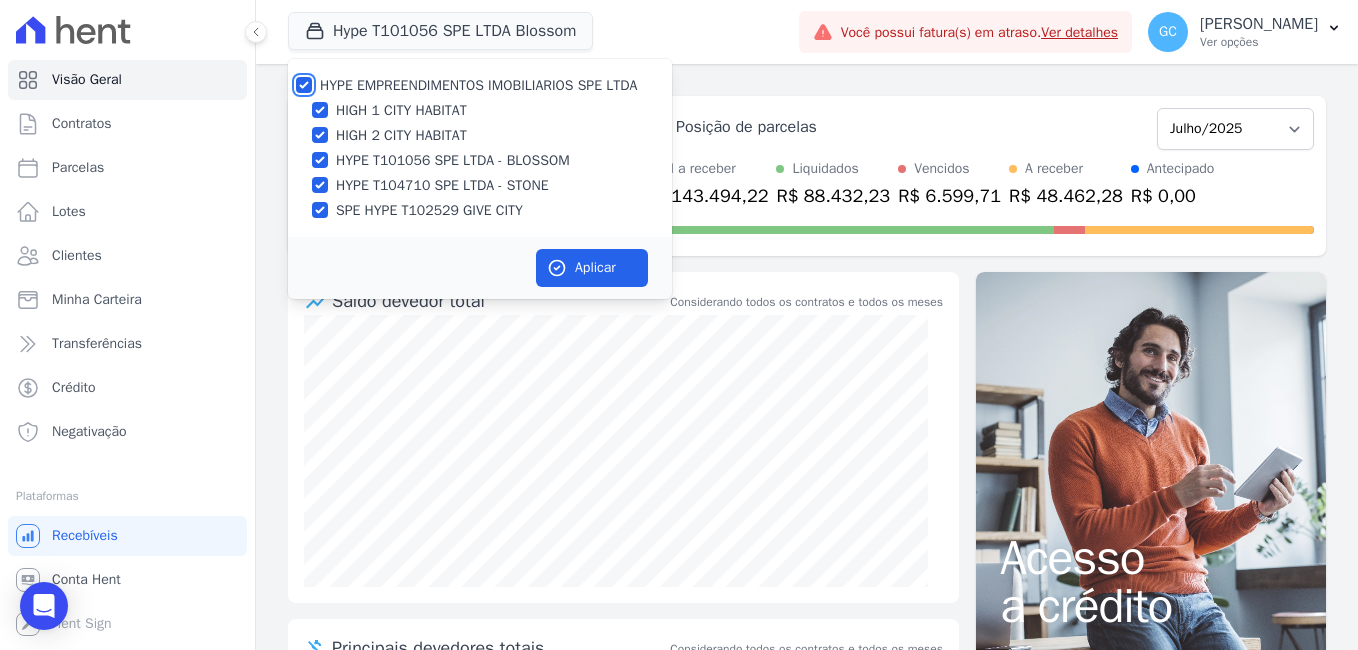 checkbox on "true" 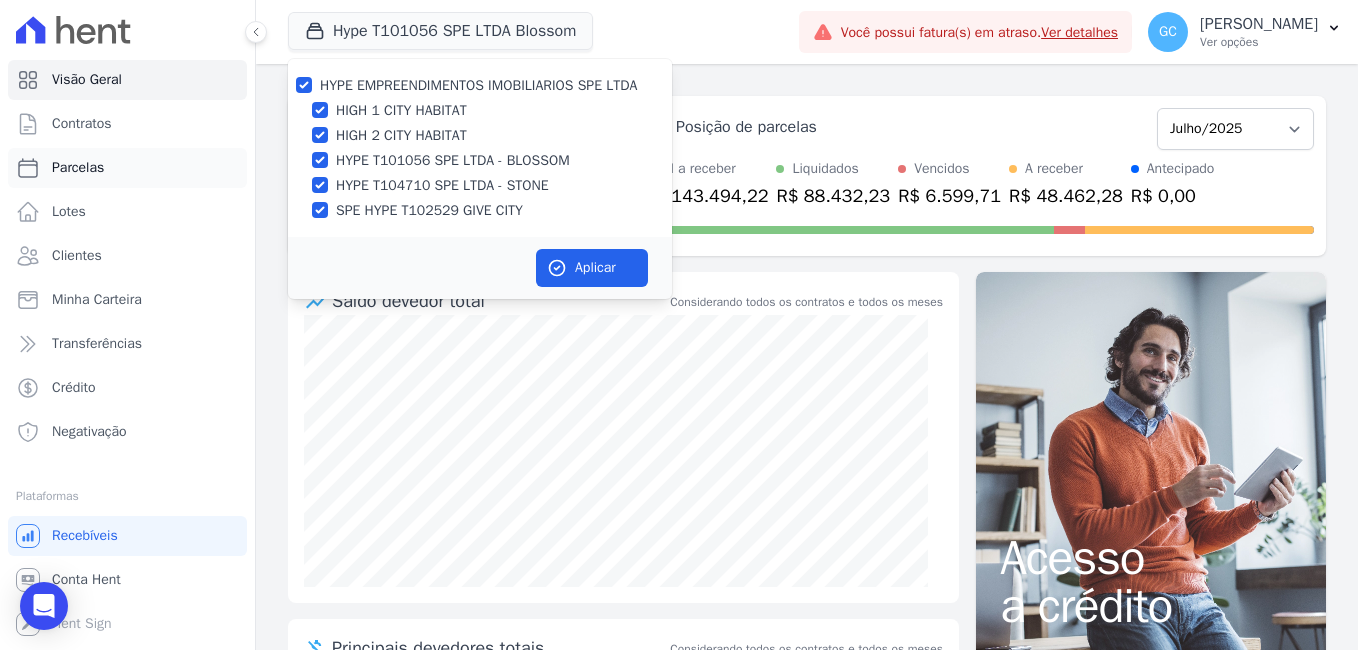 click on "Parcelas" at bounding box center (127, 168) 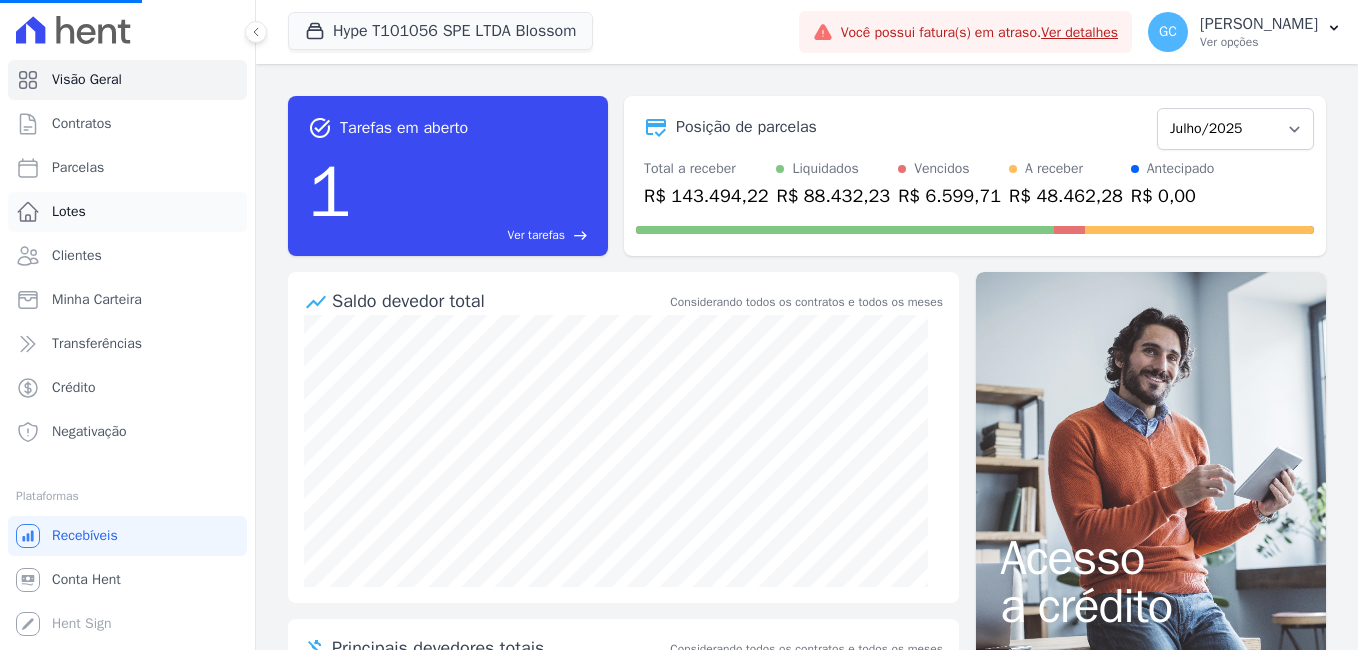 select 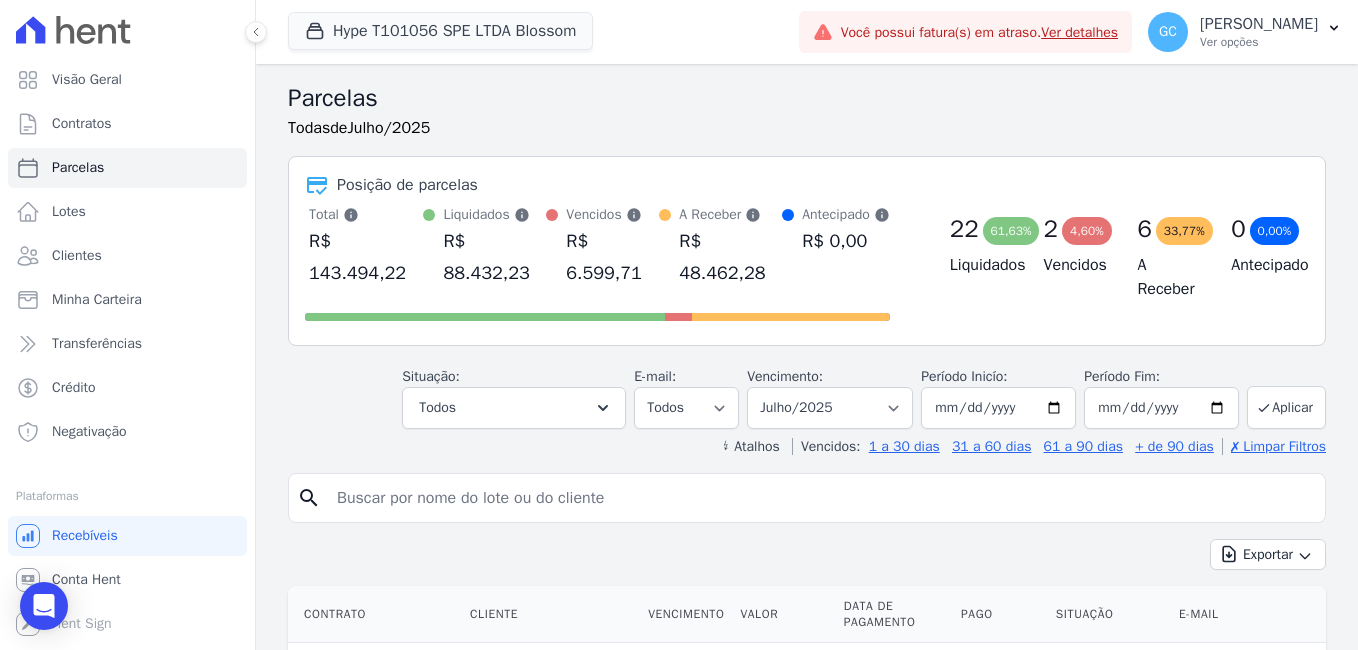 click on "Ver detalhes" at bounding box center (1079, 32) 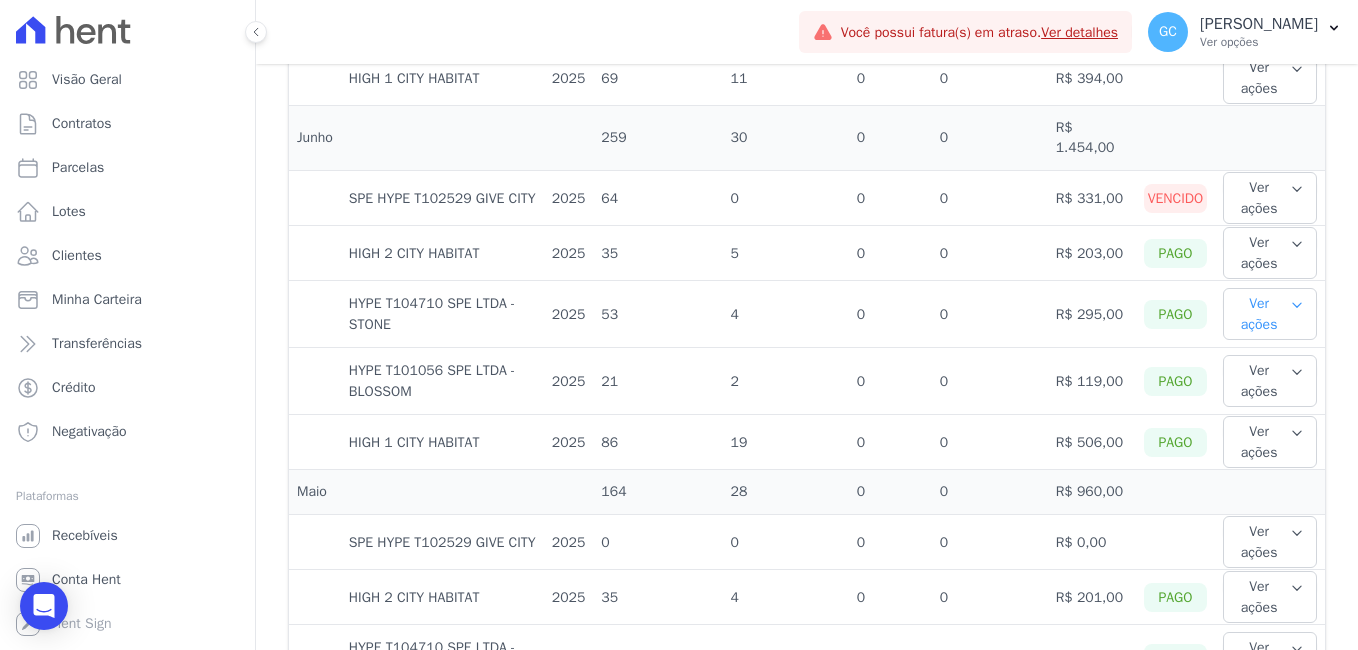 scroll, scrollTop: 1000, scrollLeft: 0, axis: vertical 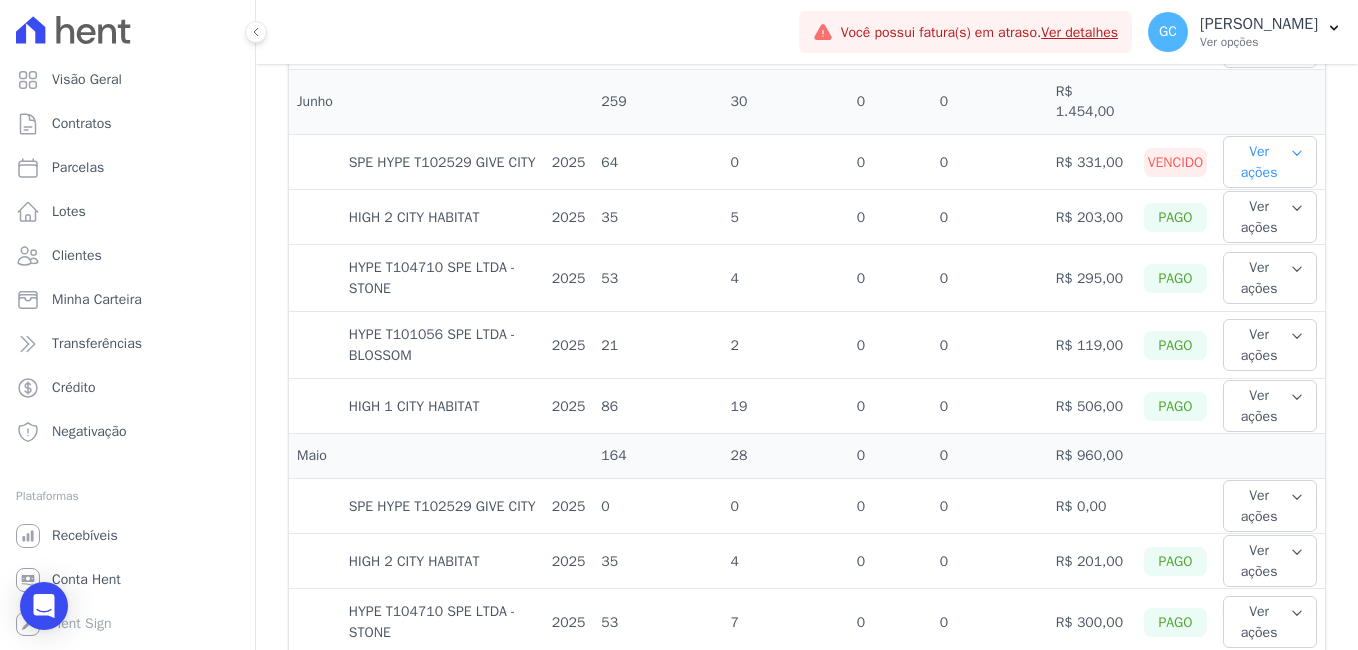 click on "Ver ações" at bounding box center [1270, 162] 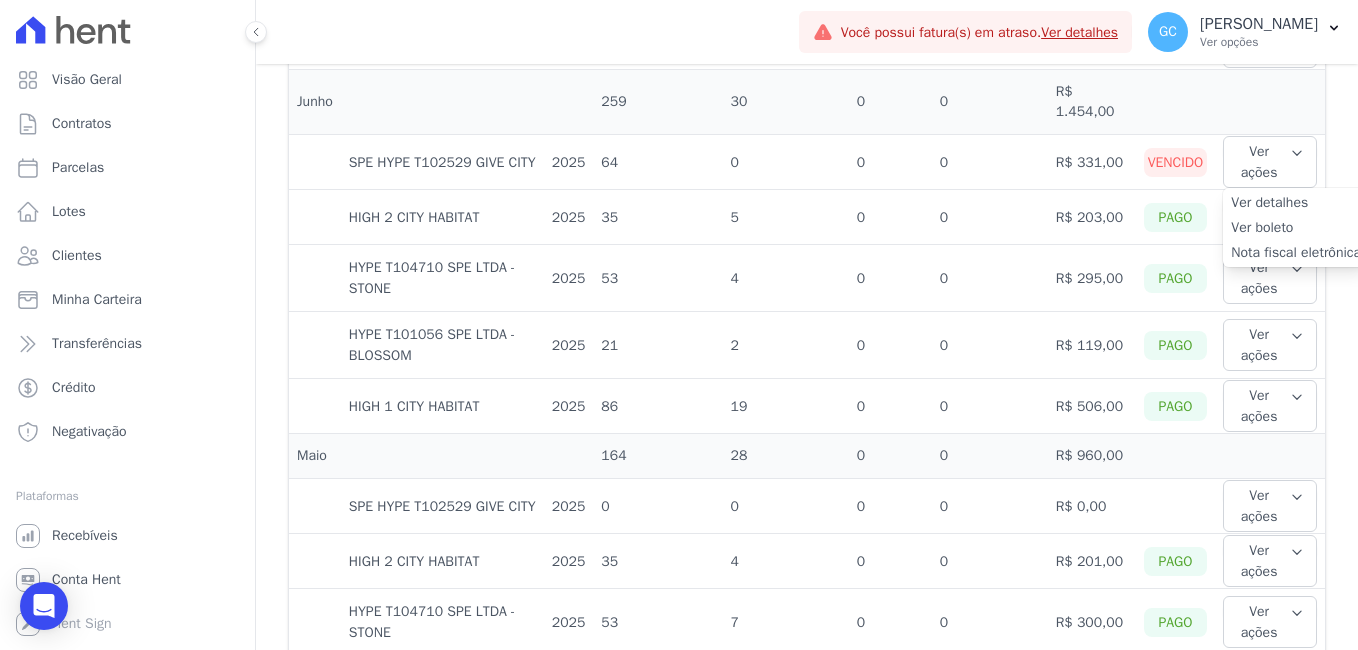 click on "Ver detalhes" at bounding box center (1296, 202) 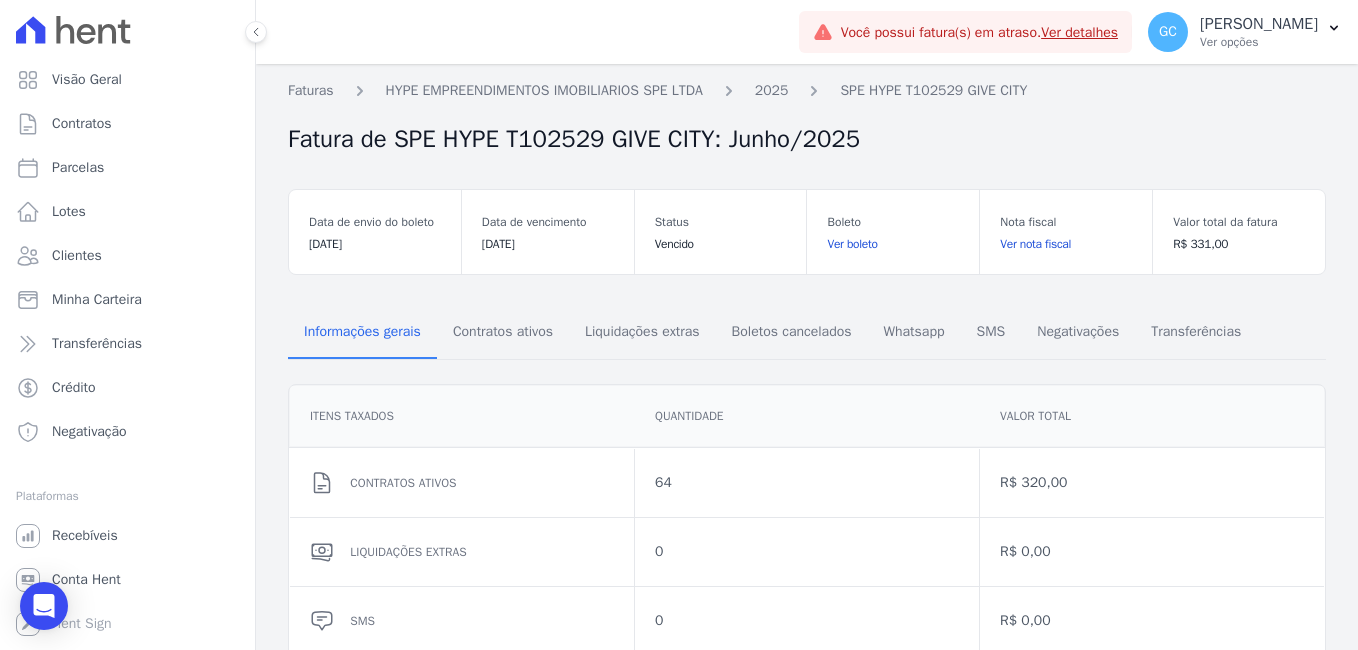 click on "Ver boleto" at bounding box center [893, 244] 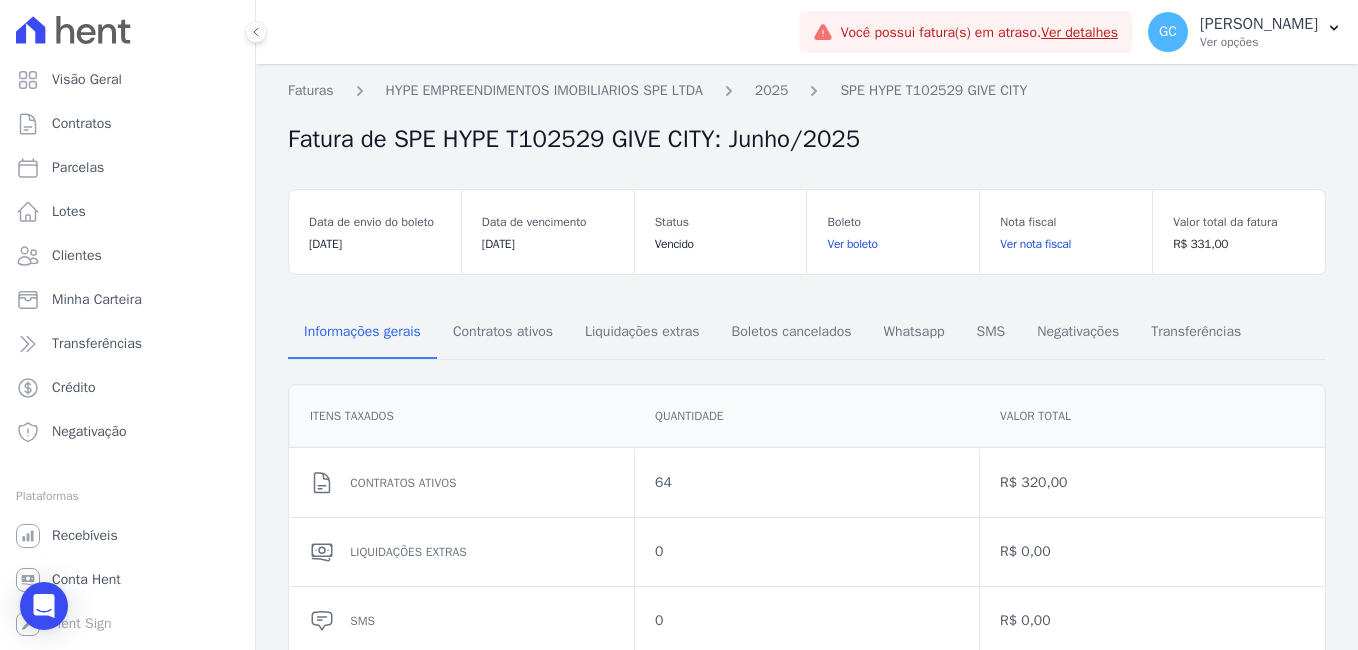 scroll, scrollTop: 0, scrollLeft: 0, axis: both 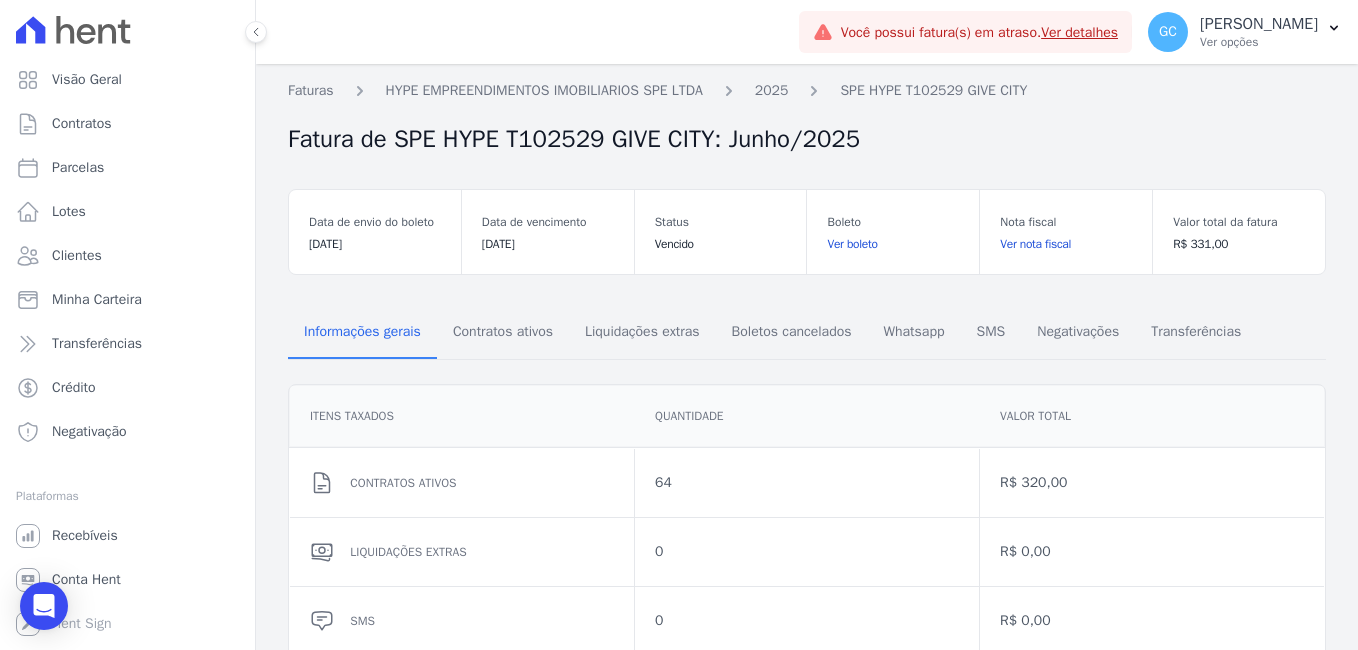 click on "Ver detalhes" at bounding box center (1079, 32) 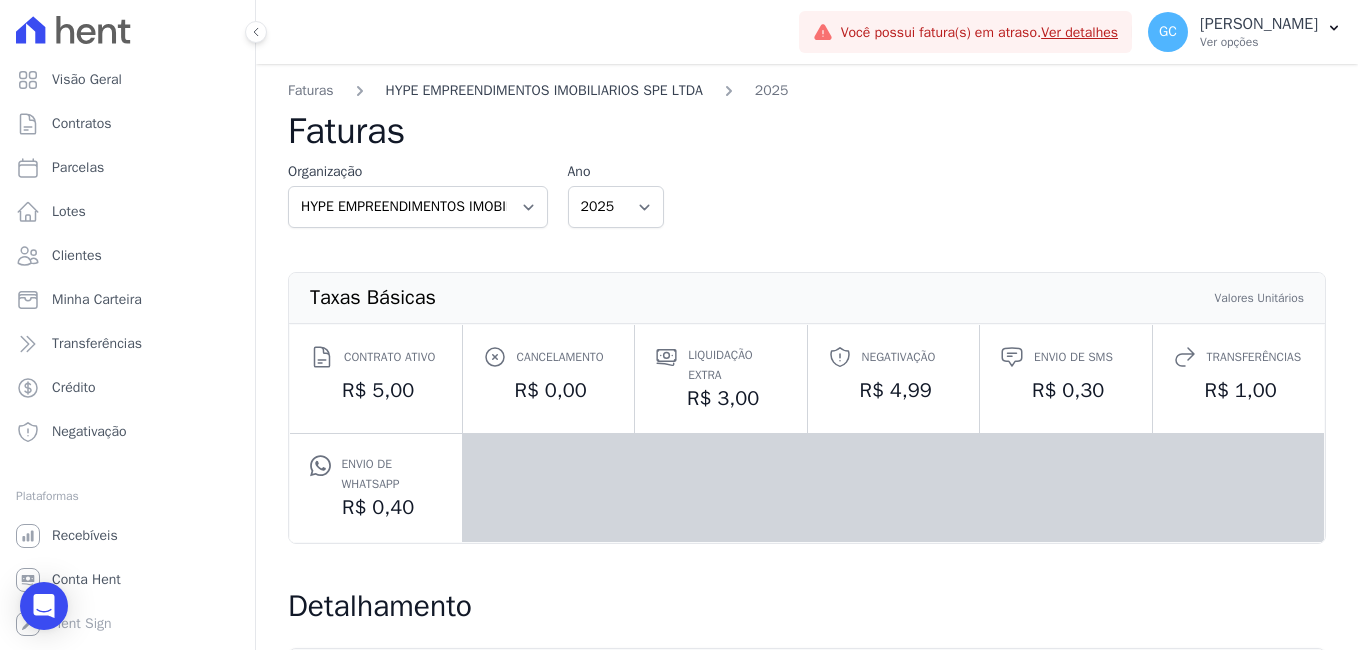 click on "HYPE EMPREENDIMENTOS IMOBILIARIOS SPE LTDA" at bounding box center (544, 90) 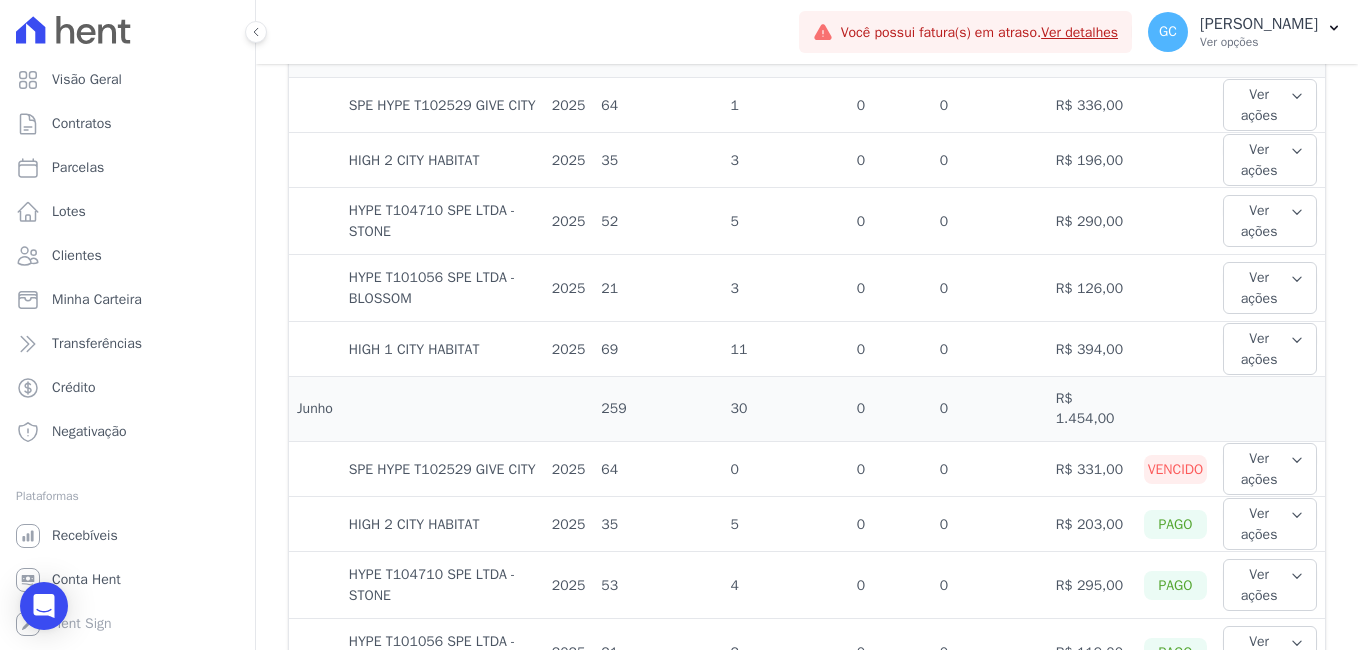 scroll, scrollTop: 0, scrollLeft: 0, axis: both 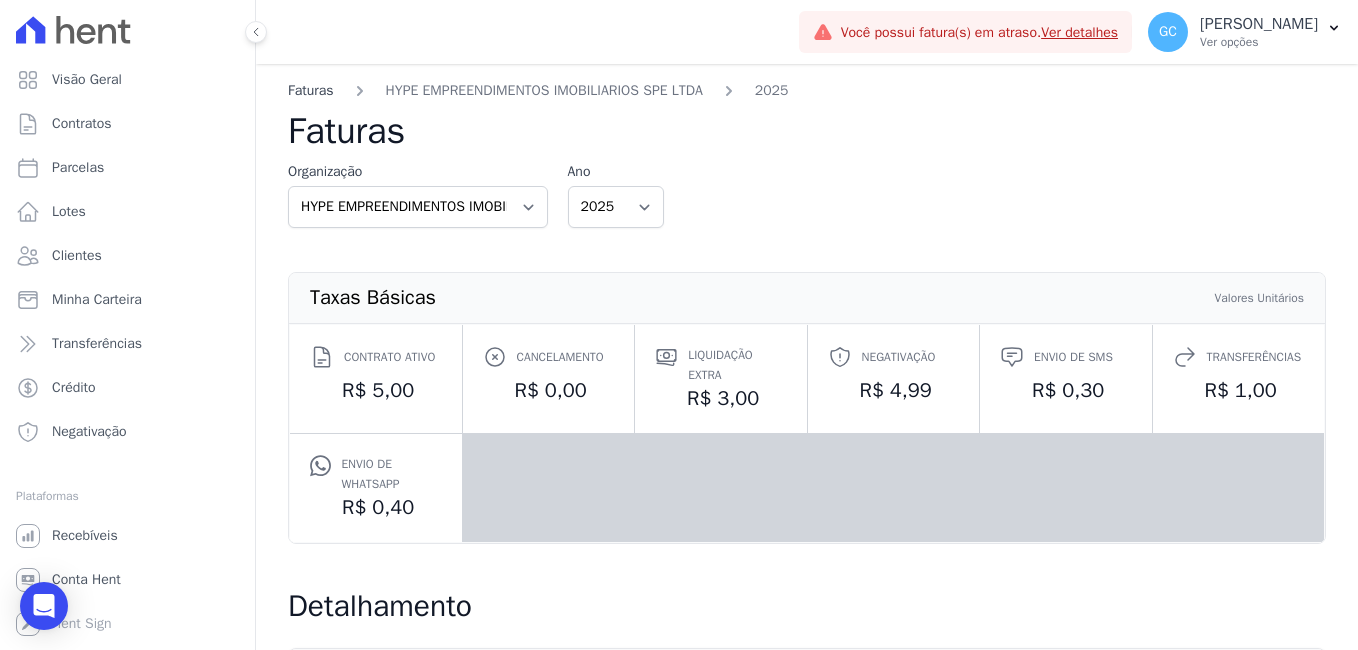 click on "Faturas" at bounding box center (311, 90) 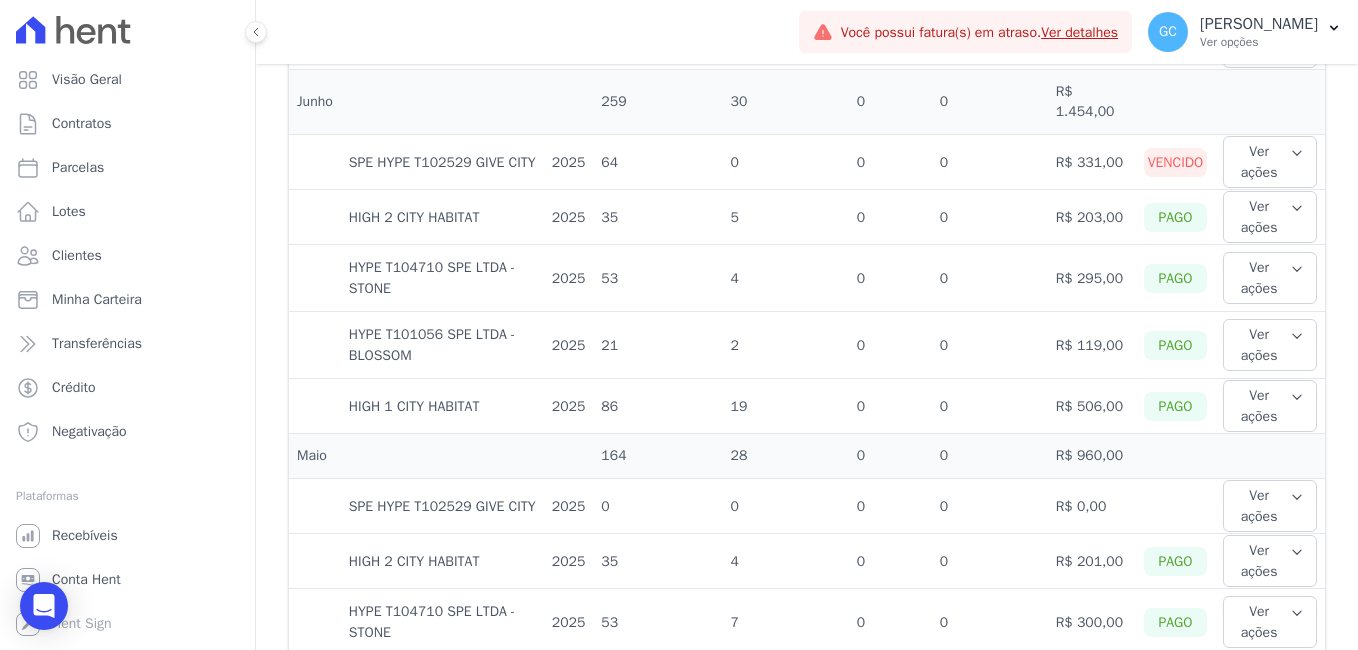 scroll, scrollTop: 1493, scrollLeft: 0, axis: vertical 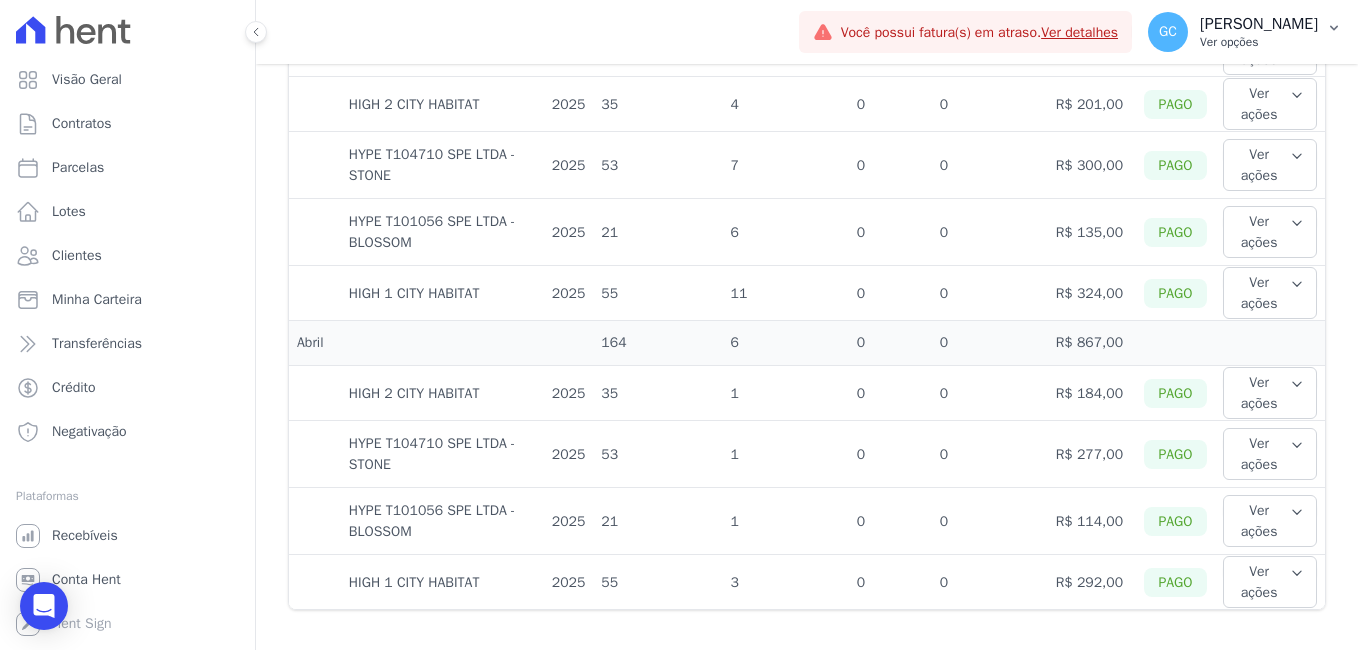 click on "[PERSON_NAME]" at bounding box center [1259, 24] 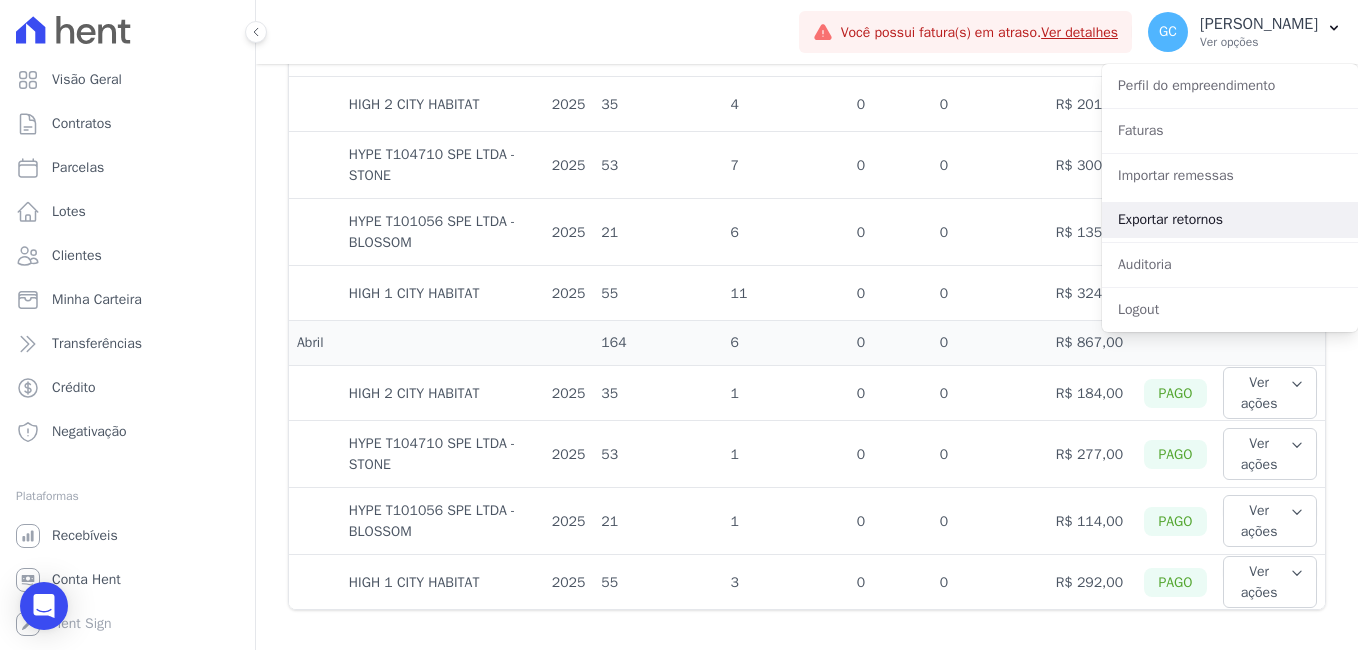 click on "Exportar retornos" at bounding box center [1230, 220] 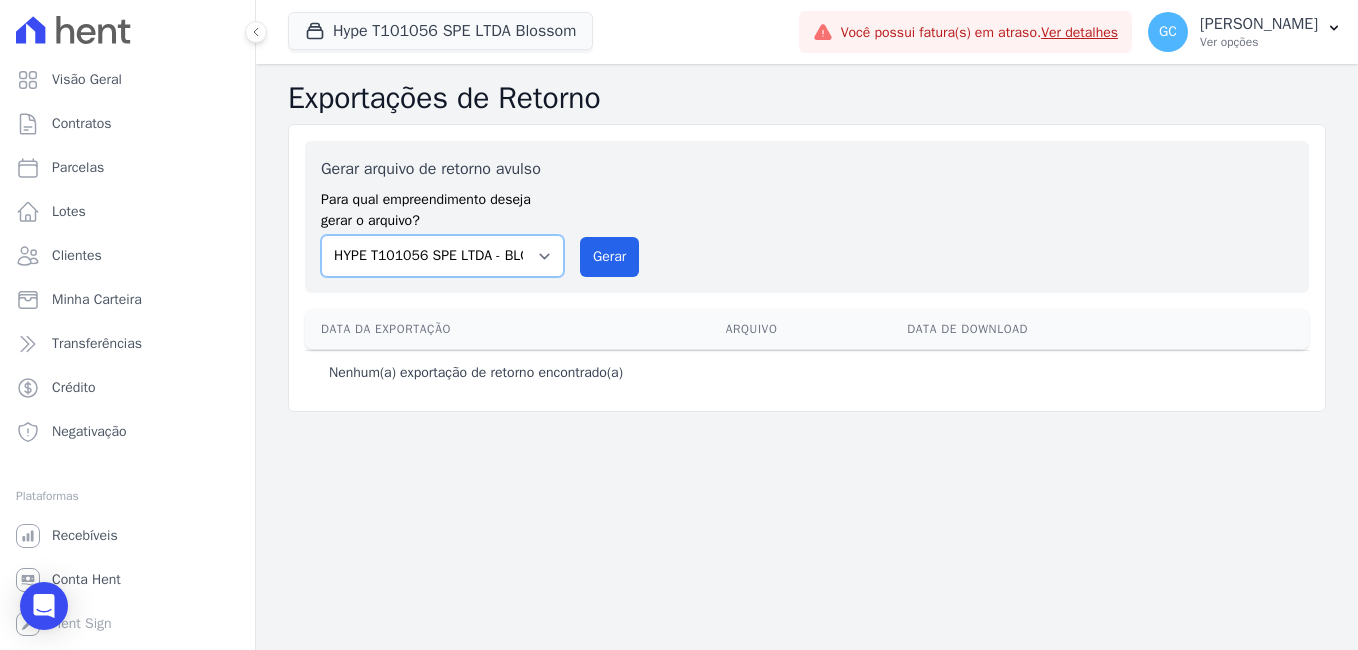 click on "HIGH 1 CITY HABITAT
HIGH 2 CITY HABITAT
HYPE T101056 SPE LTDA  - BLOSSOM
HYPE T104710 SPE LTDA - STONE
SPE HYPE T102529 GIVE CITY" at bounding box center [442, 256] 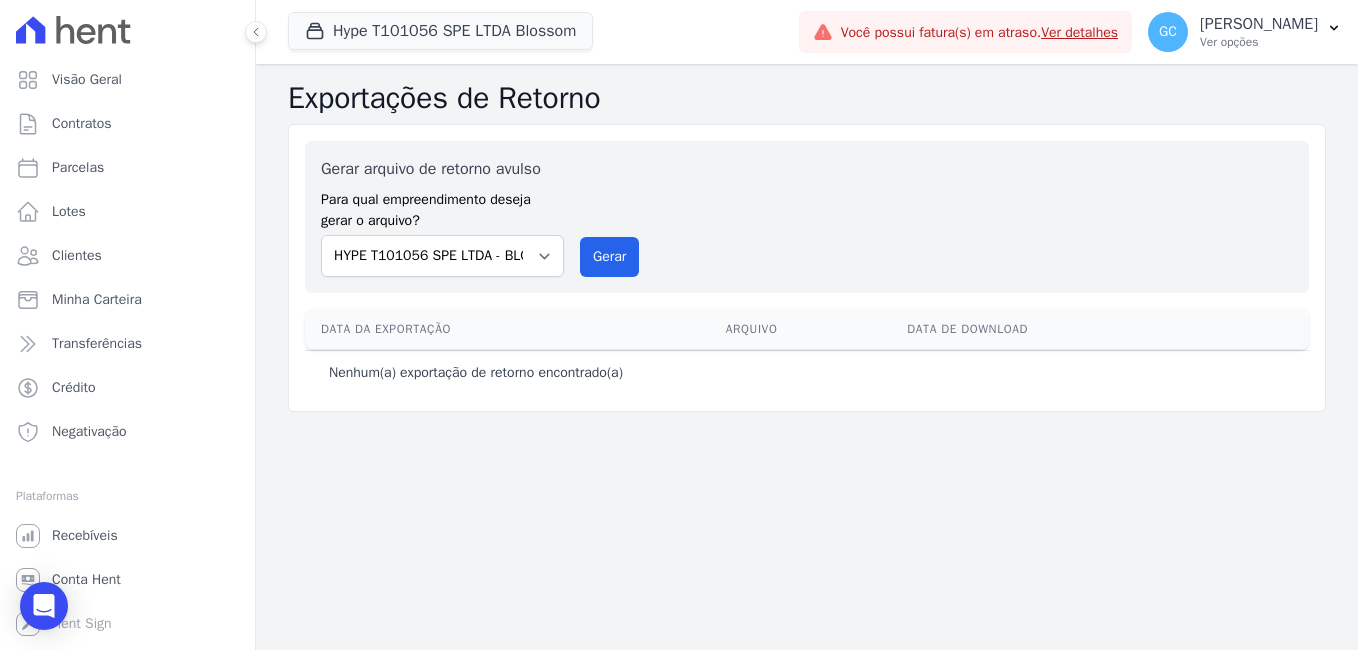 click on "Gerar arquivo de retorno avulso
Para qual empreendimento deseja gerar o arquivo?
HIGH 1 CITY HABITAT
HIGH 2 CITY HABITAT
HYPE T101056 SPE LTDA  - BLOSSOM
HYPE T104710 SPE LTDA - STONE
SPE HYPE T102529 GIVE CITY
Gerar" at bounding box center (807, 217) 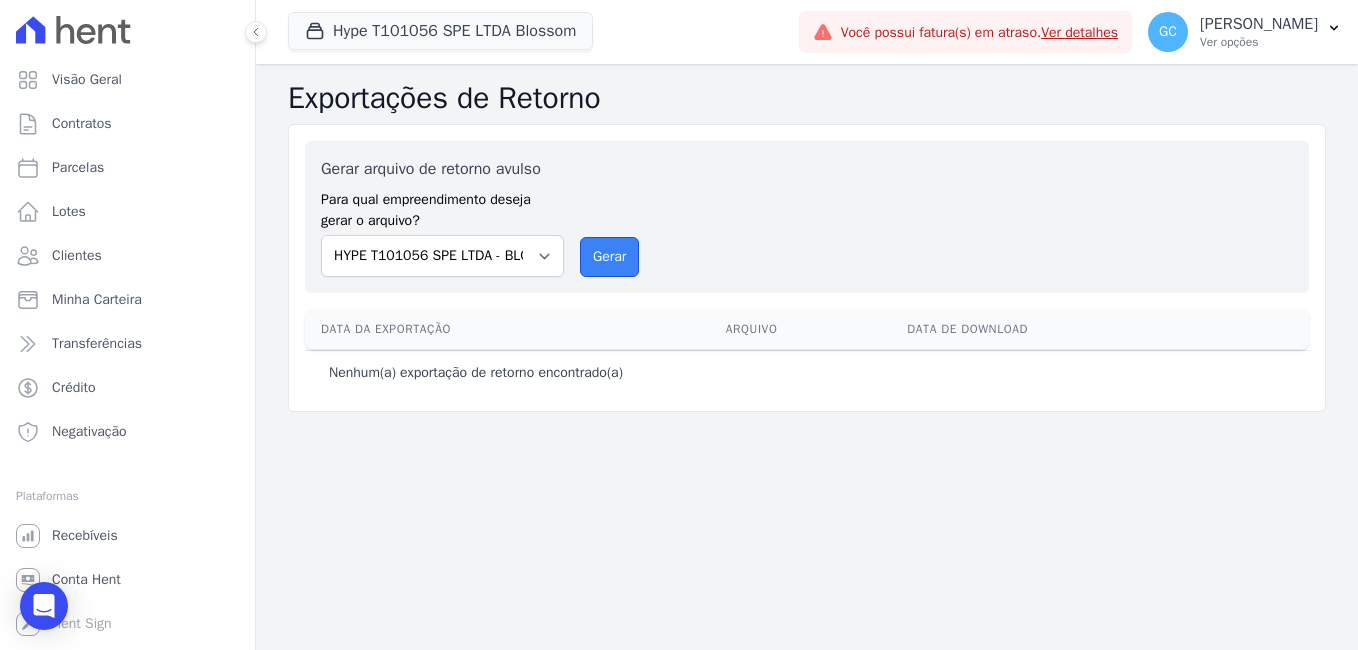 click on "Gerar" at bounding box center (609, 257) 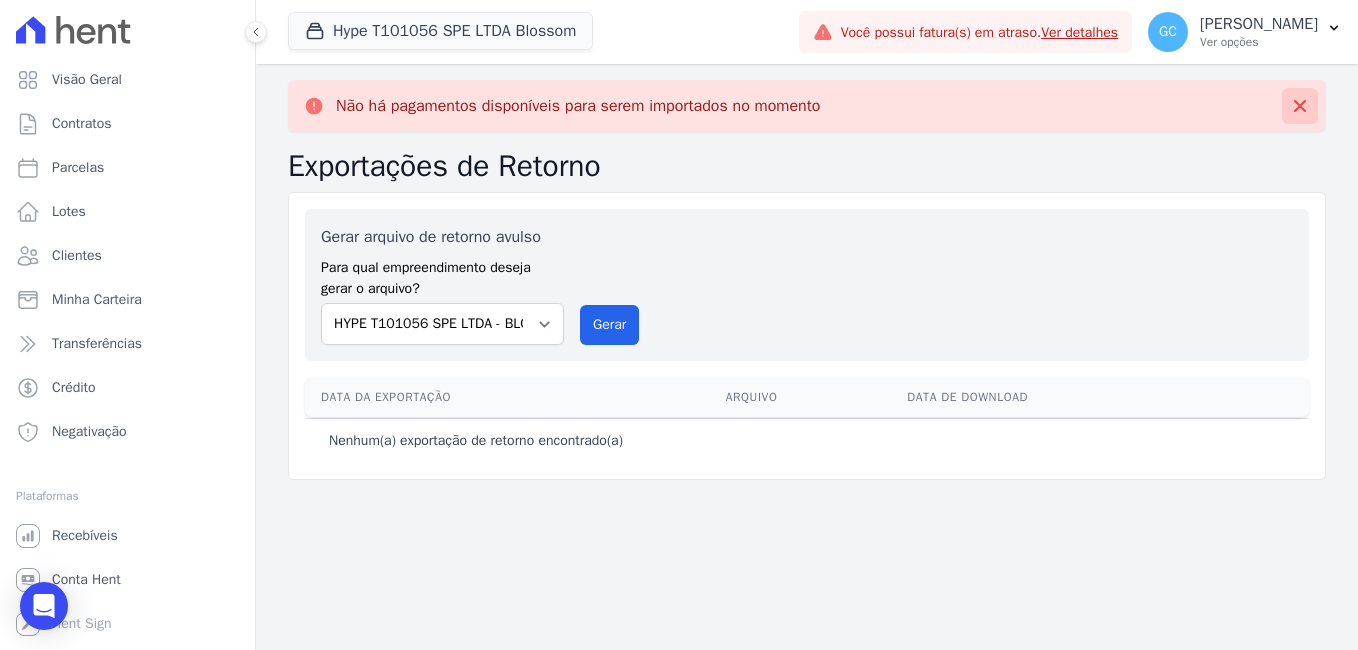 click 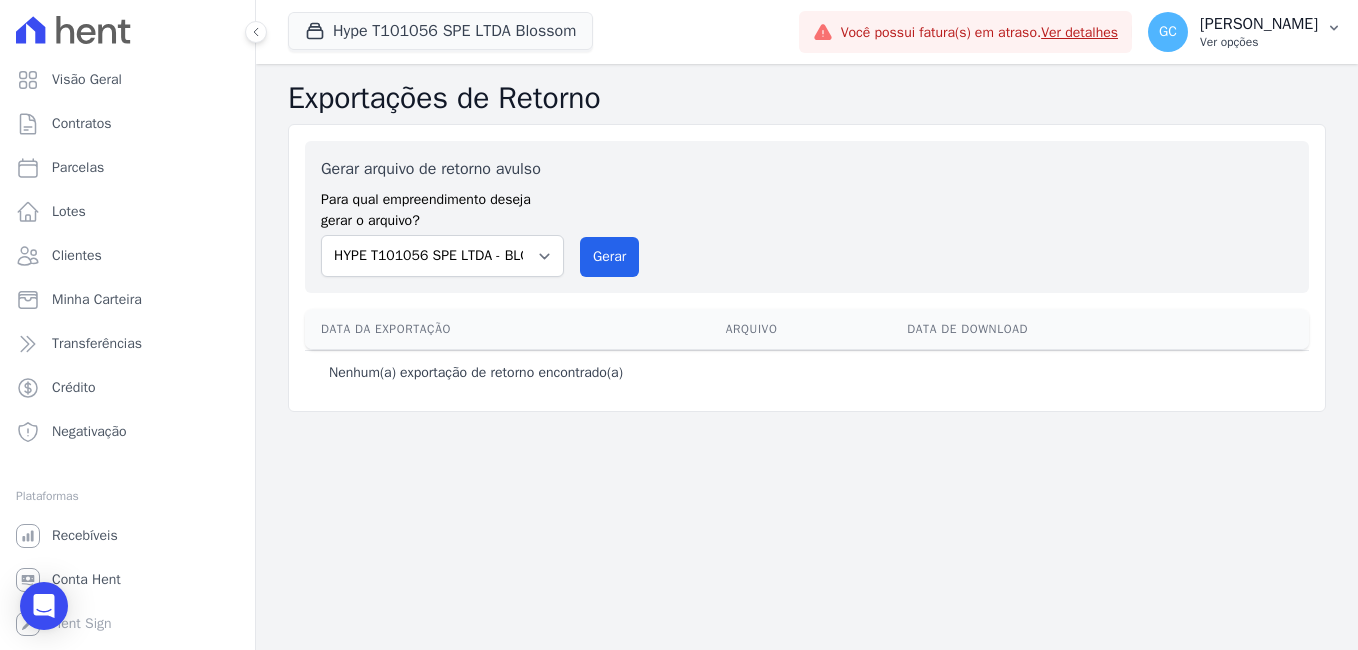click on "[PERSON_NAME]" at bounding box center [1259, 24] 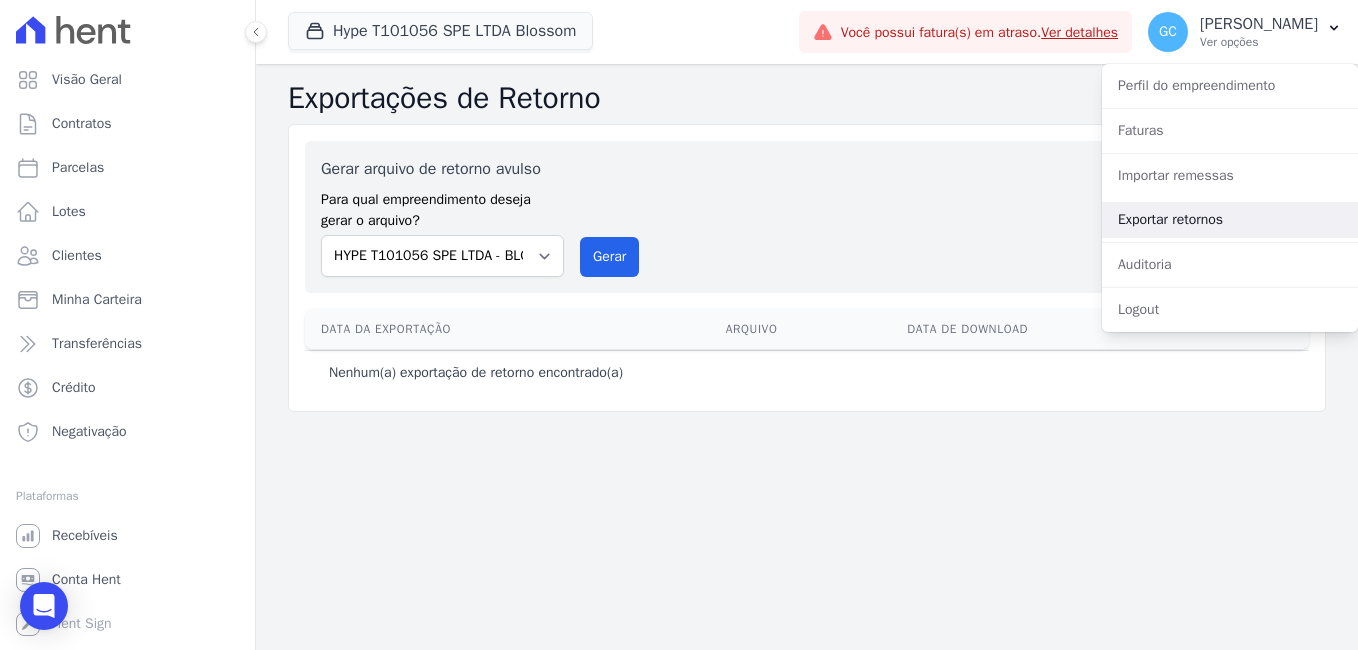 click on "Exportar retornos" at bounding box center (1230, 220) 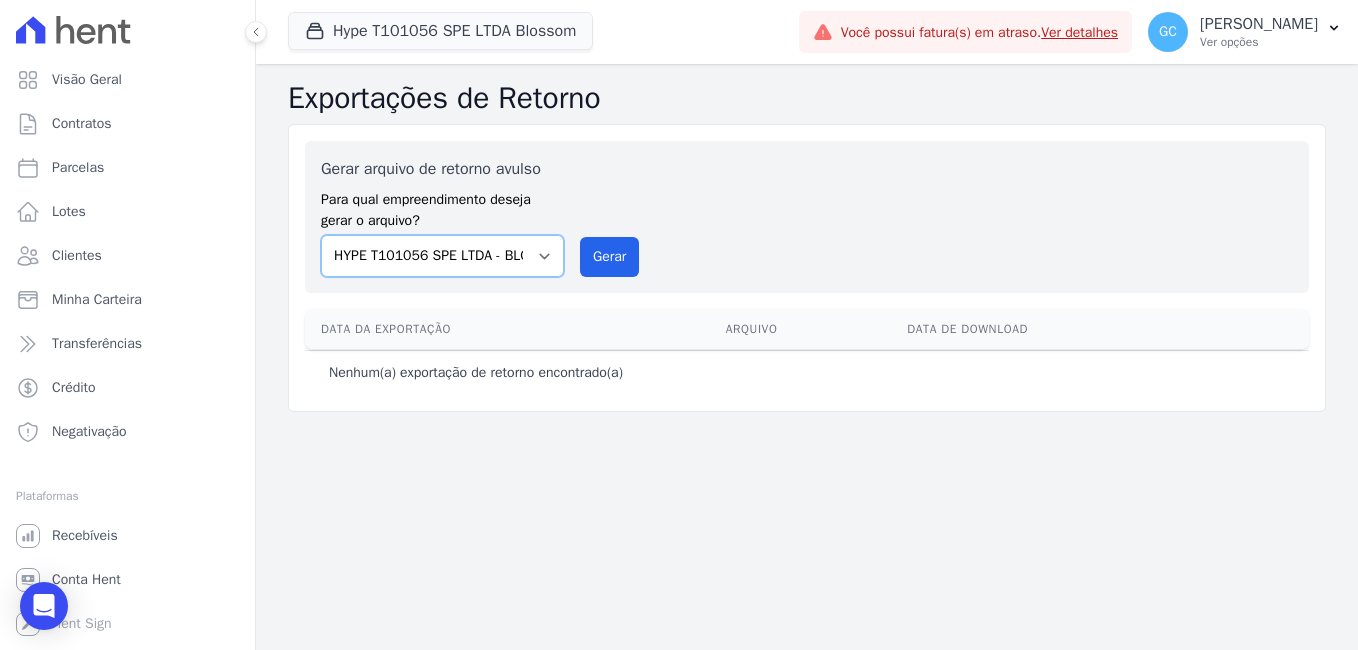 click on "HIGH 1 CITY HABITAT
HIGH 2 CITY HABITAT
HYPE T101056 SPE LTDA  - BLOSSOM
HYPE T104710 SPE LTDA - STONE
SPE HYPE T102529 GIVE CITY" at bounding box center [442, 256] 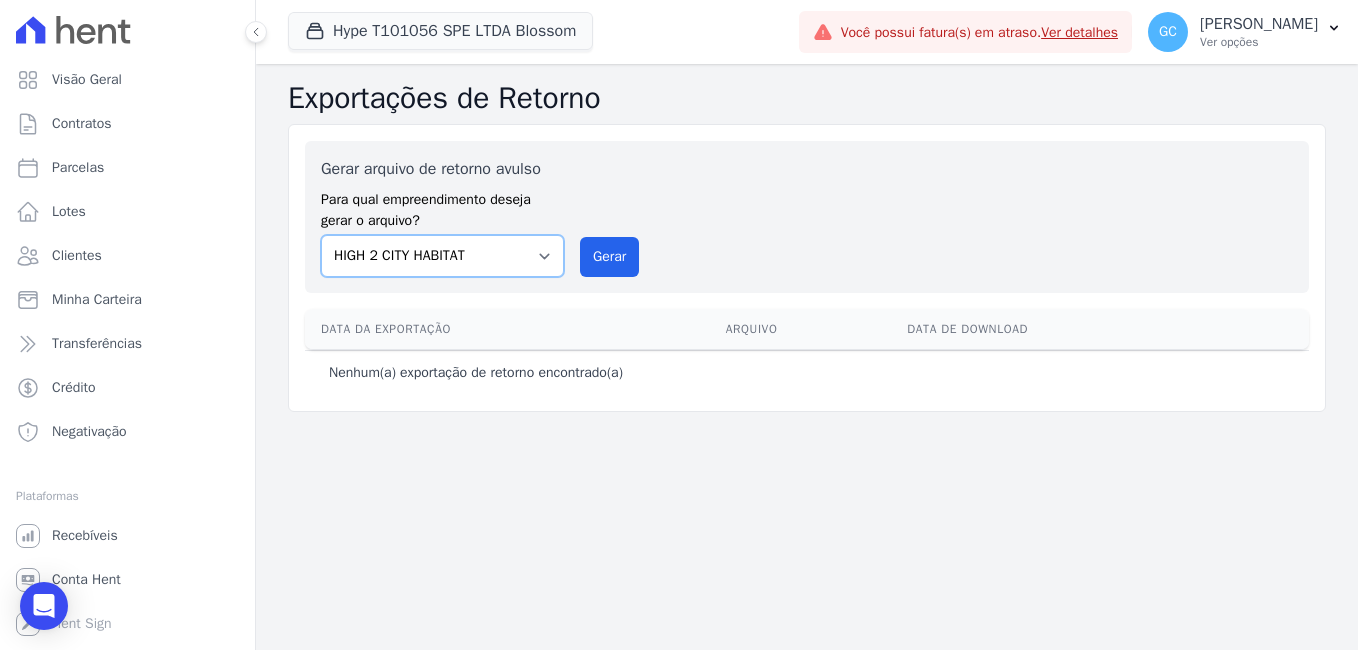 click on "HIGH 1 CITY HABITAT
HIGH 2 CITY HABITAT
HYPE T101056 SPE LTDA  - BLOSSOM
HYPE T104710 SPE LTDA - STONE
SPE HYPE T102529 GIVE CITY" at bounding box center [442, 256] 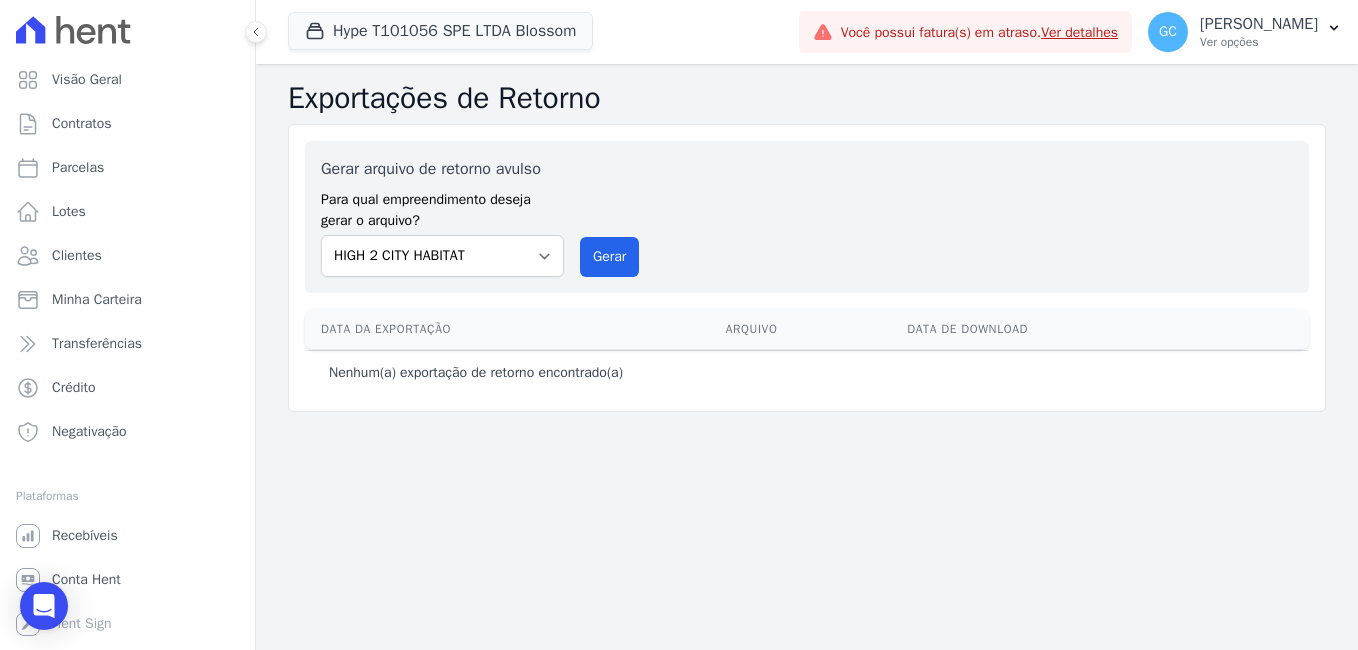 click on "Nenhum(a) exportação de retorno encontrado(a)" at bounding box center [476, 373] 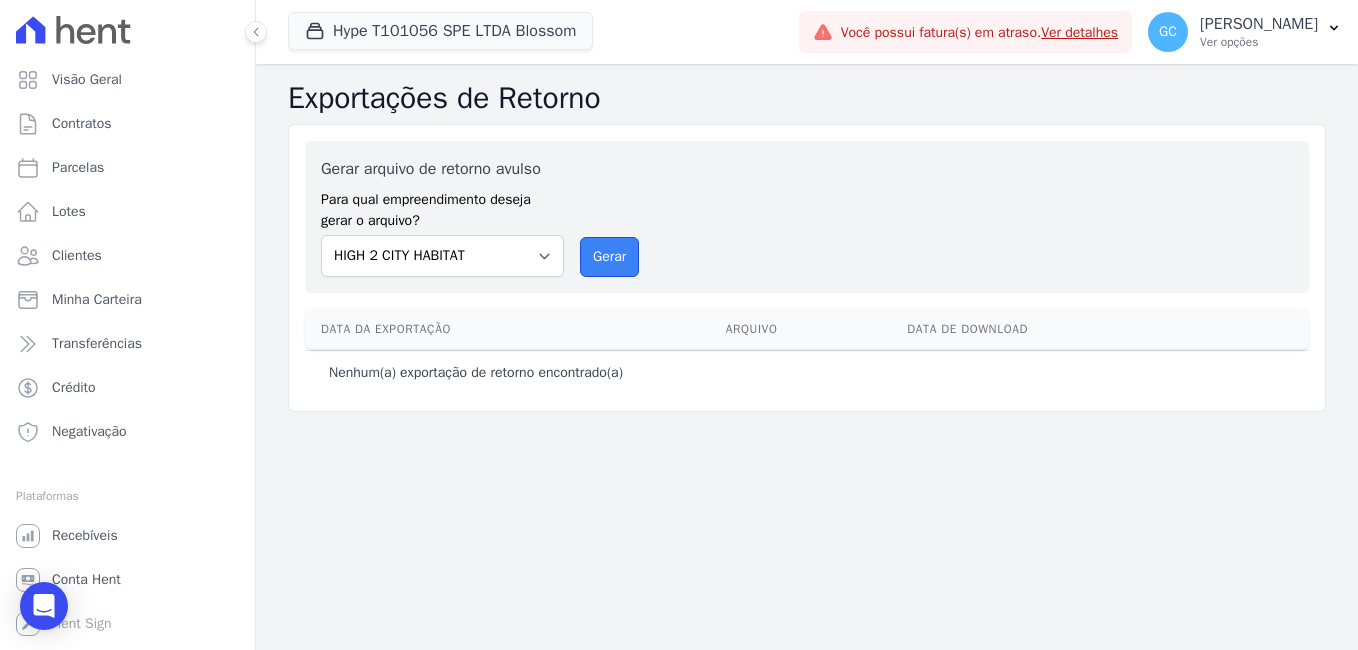 click on "Gerar" at bounding box center [609, 257] 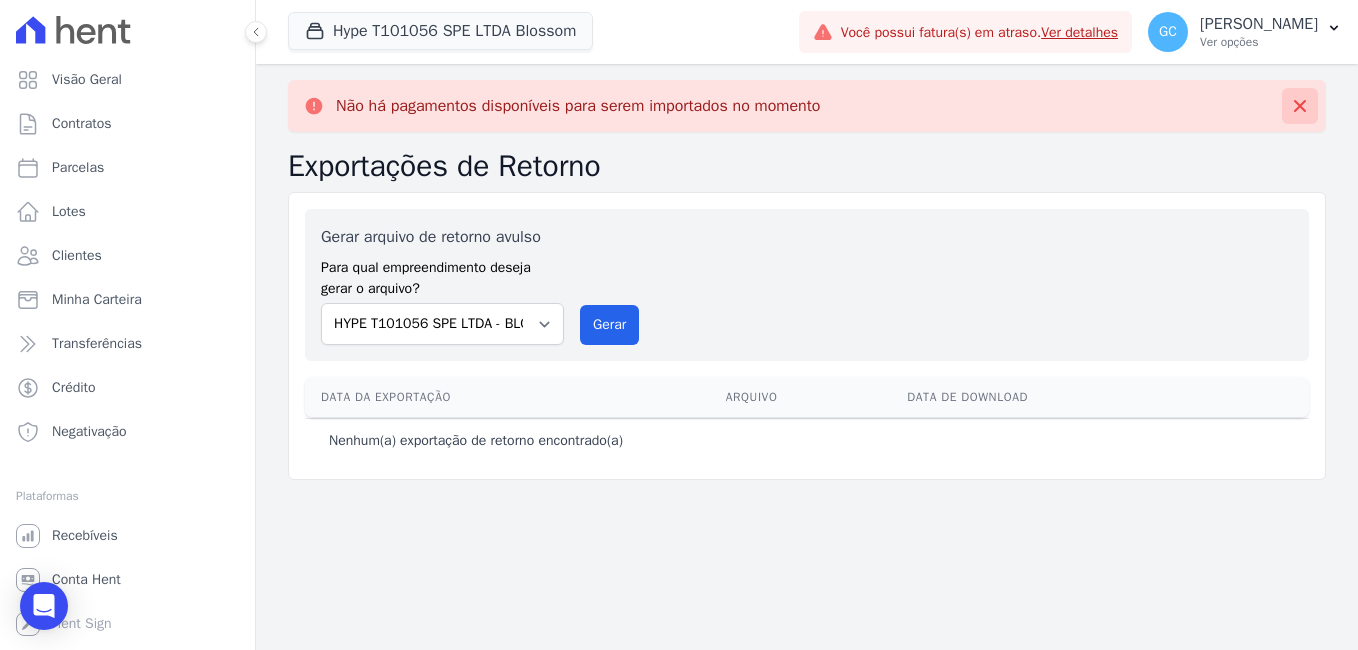 click 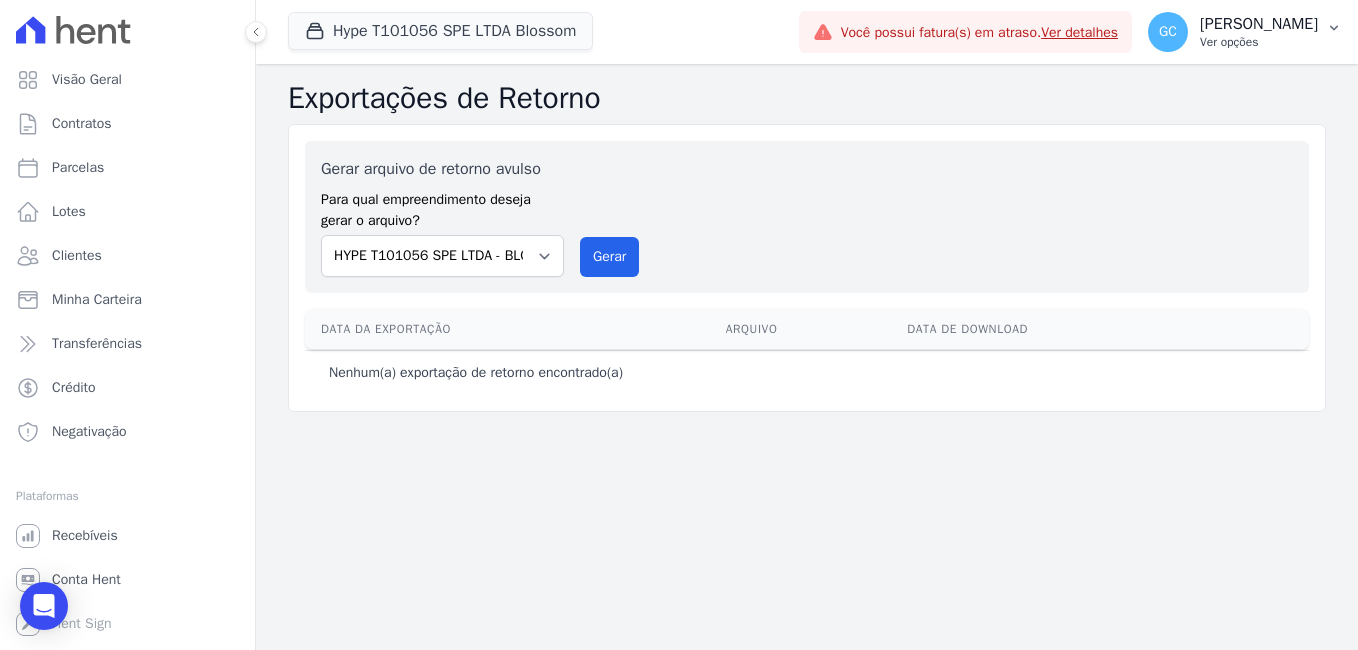 click on "[PERSON_NAME]" at bounding box center (1259, 24) 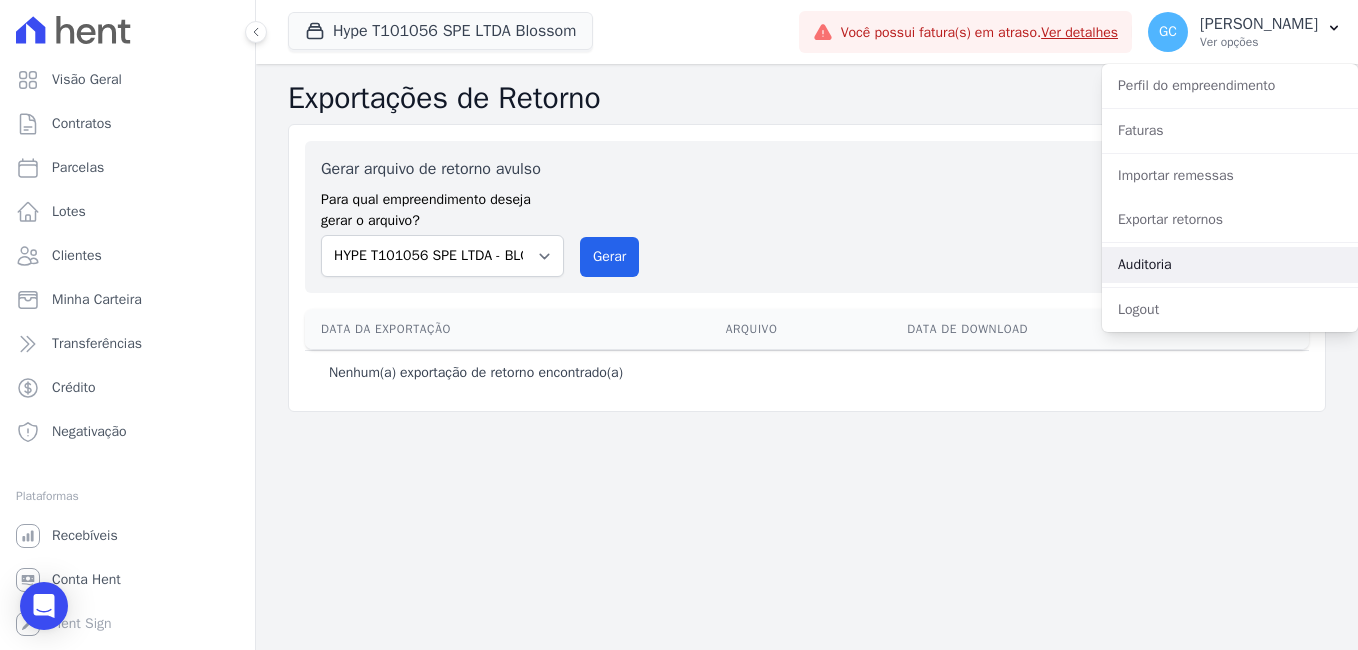 click on "Auditoria" at bounding box center (1230, 265) 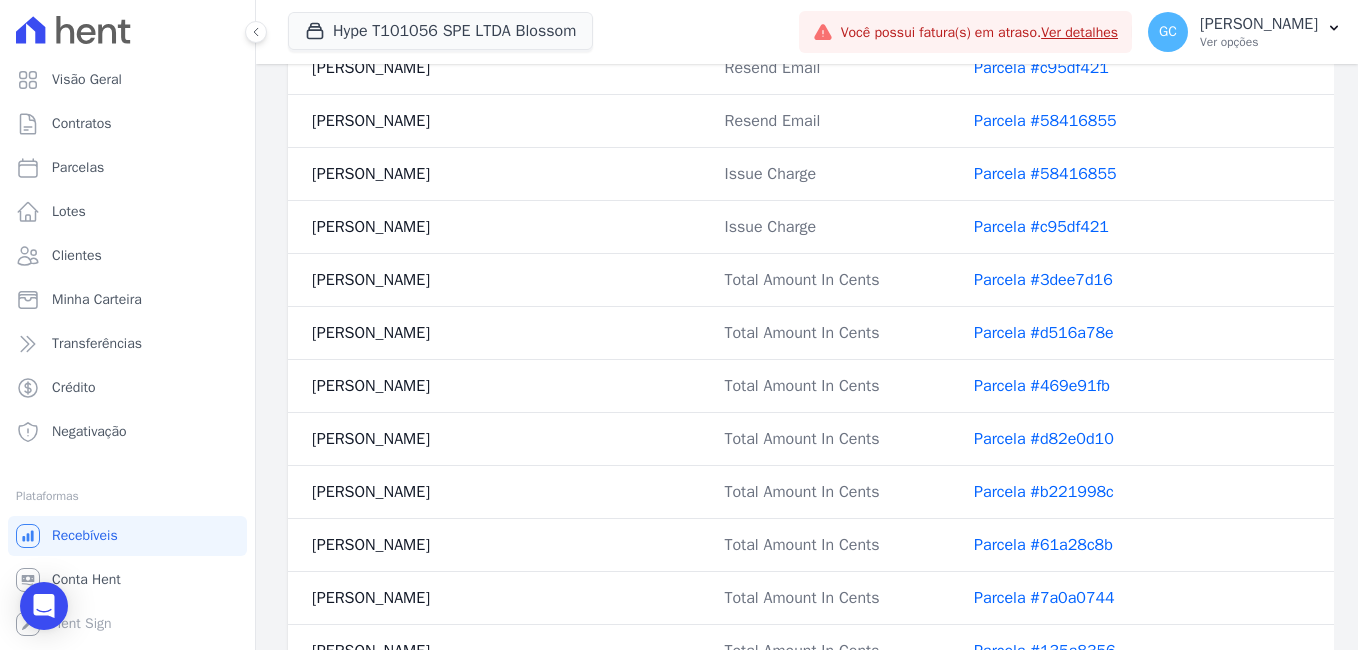 scroll, scrollTop: 5600, scrollLeft: 0, axis: vertical 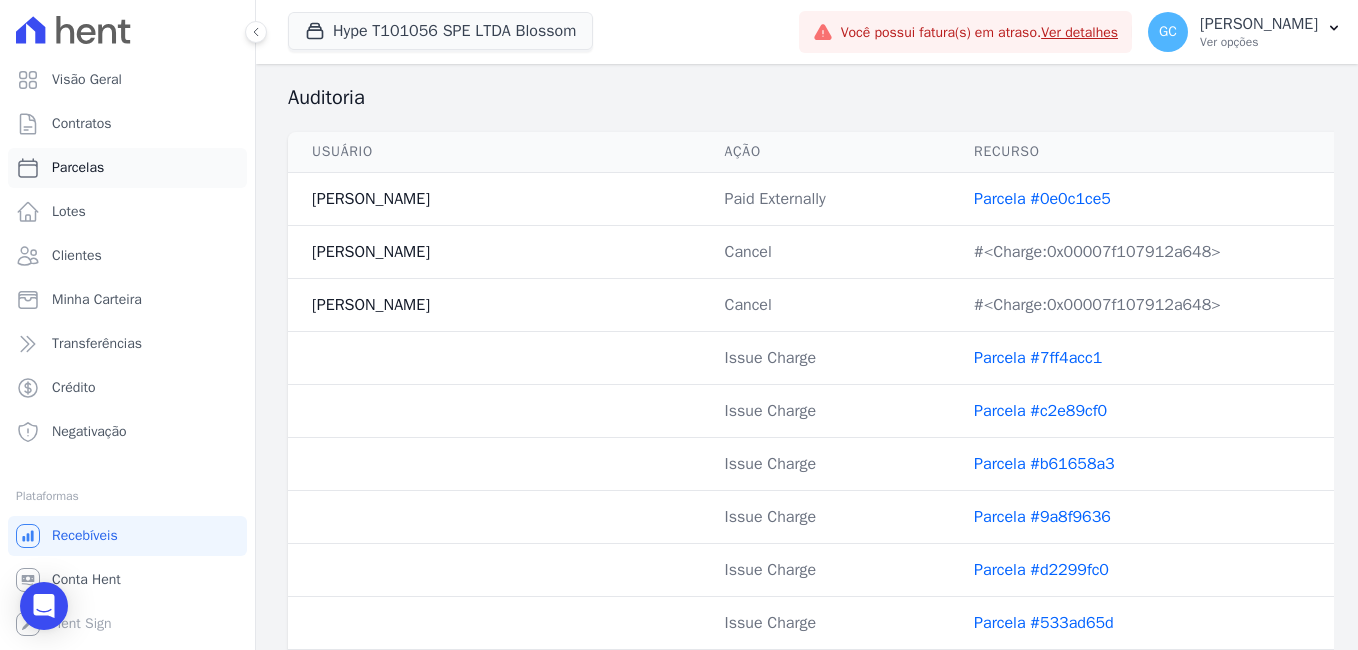 click on "Parcelas" at bounding box center [127, 168] 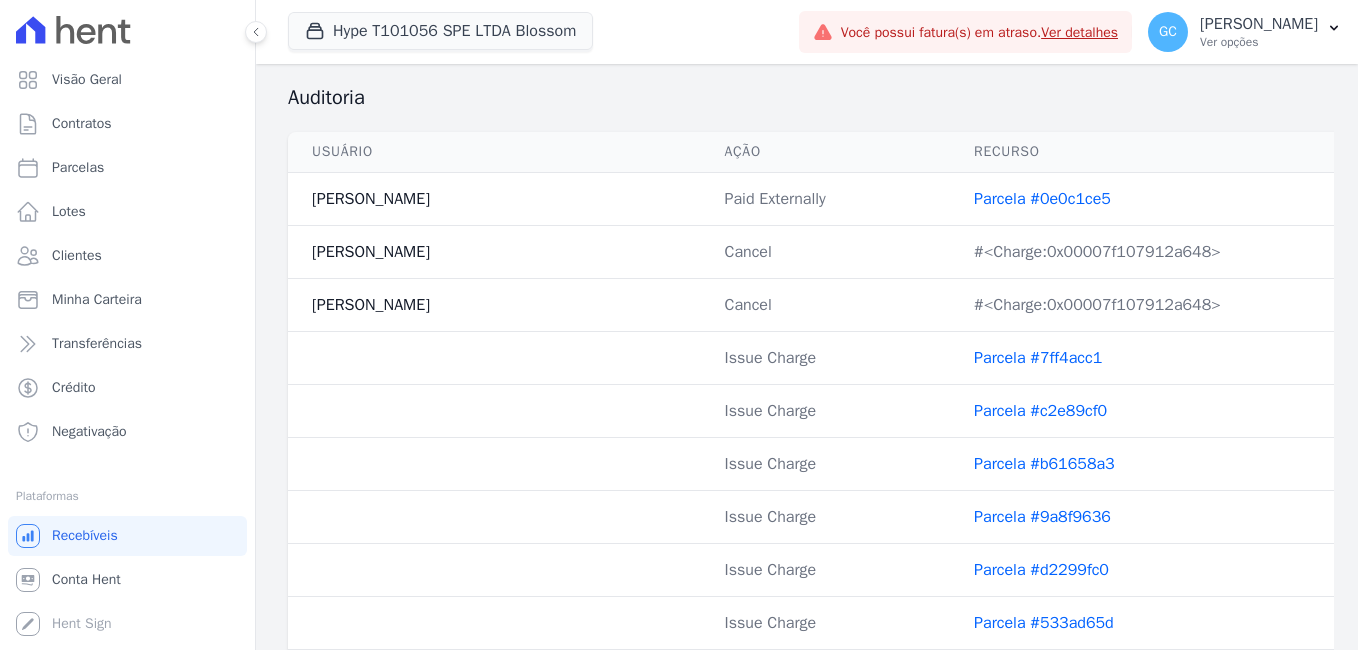 select 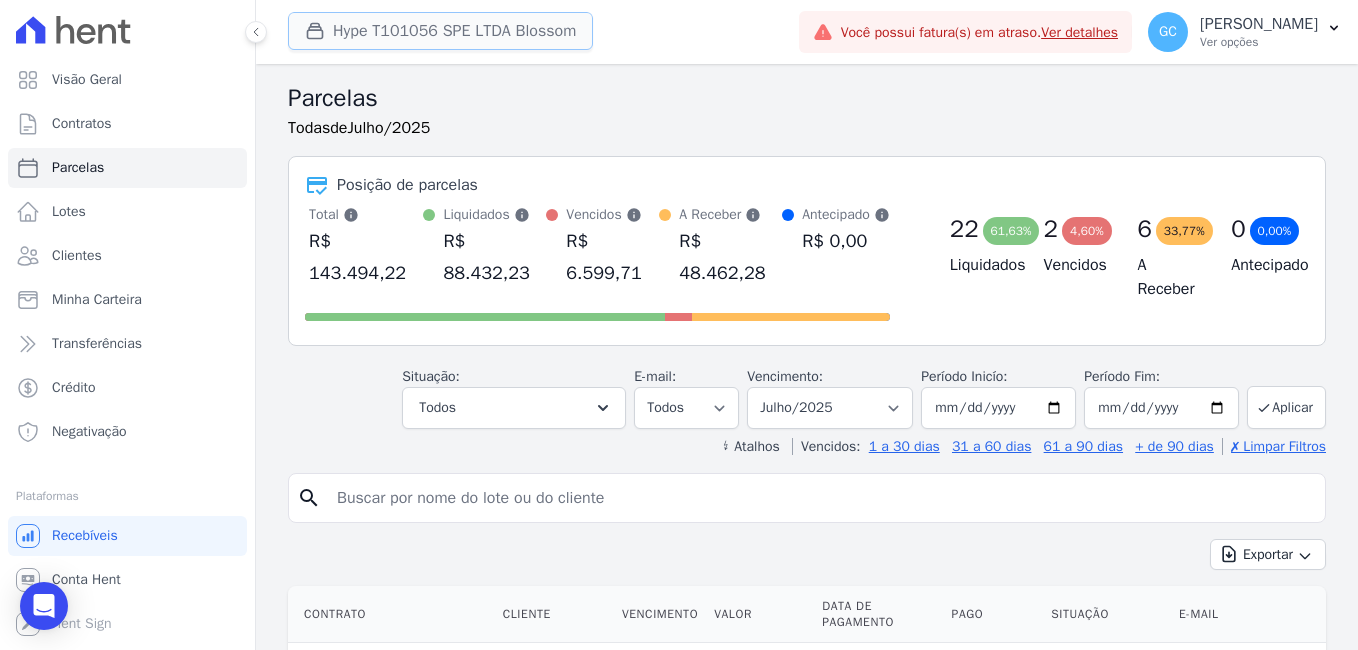 click on "Hype T101056 SPE LTDA    Blossom" at bounding box center (440, 31) 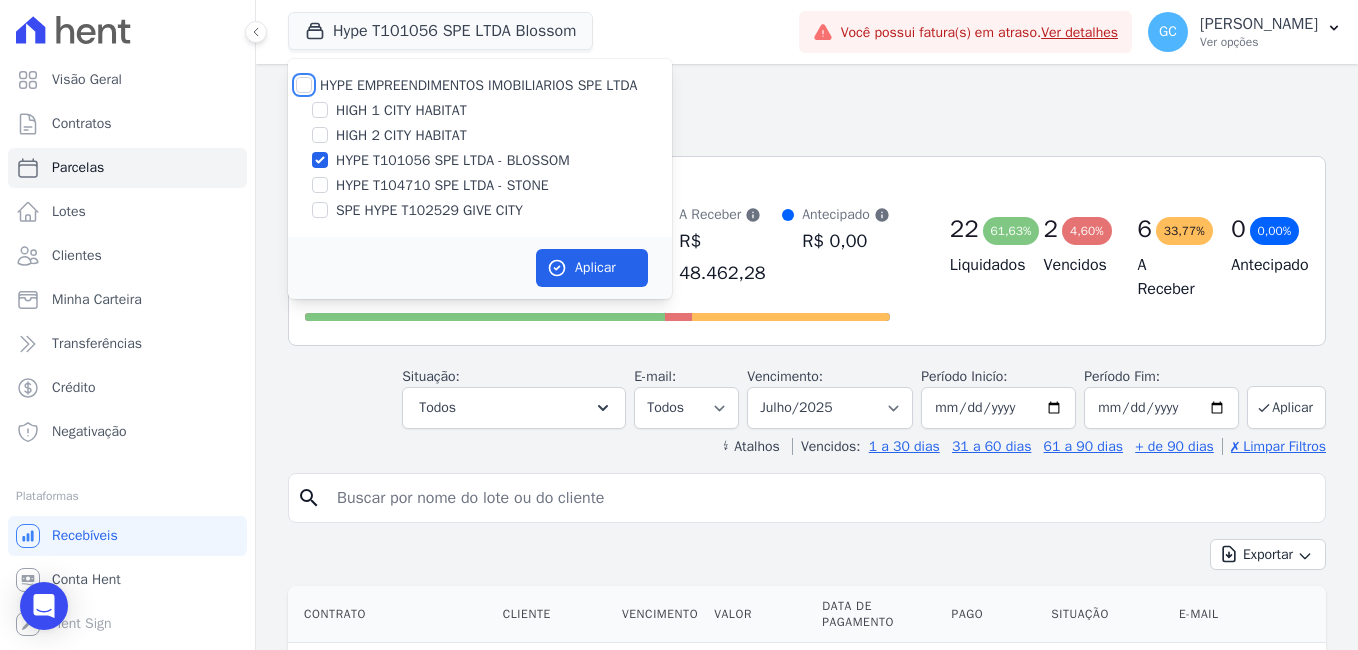 click on "HYPE EMPREENDIMENTOS IMOBILIARIOS SPE LTDA" at bounding box center (304, 85) 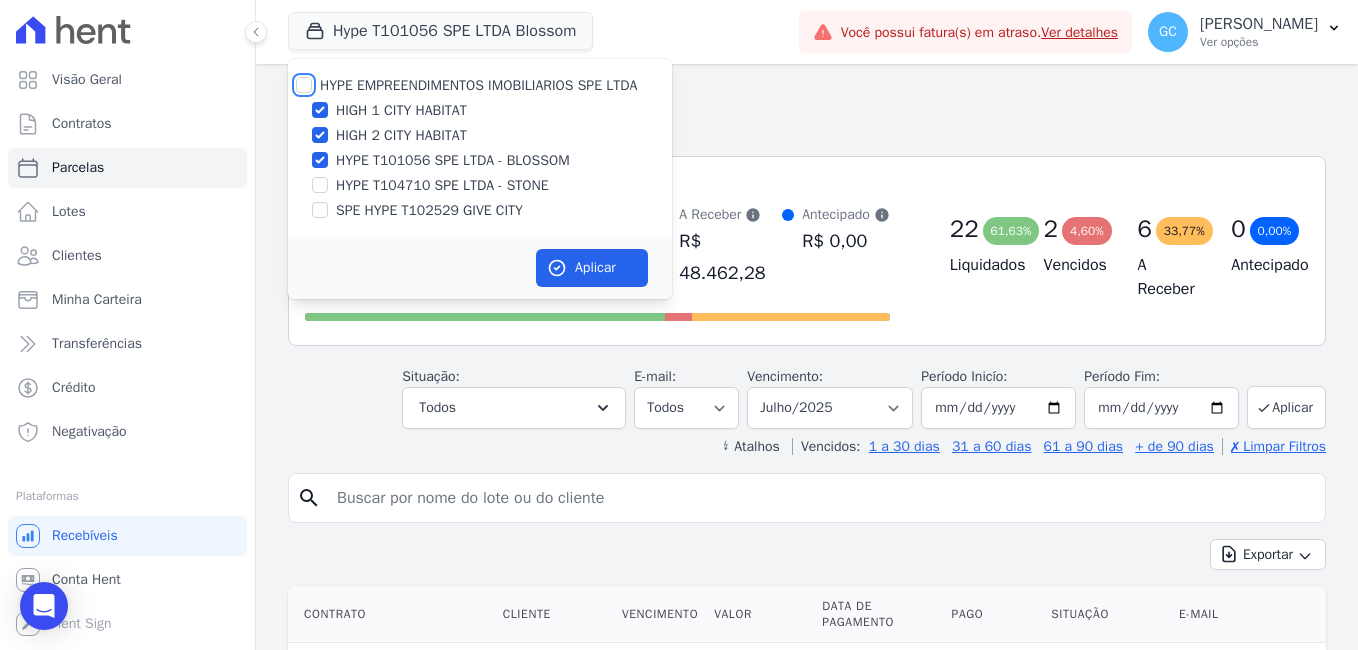 checkbox on "true" 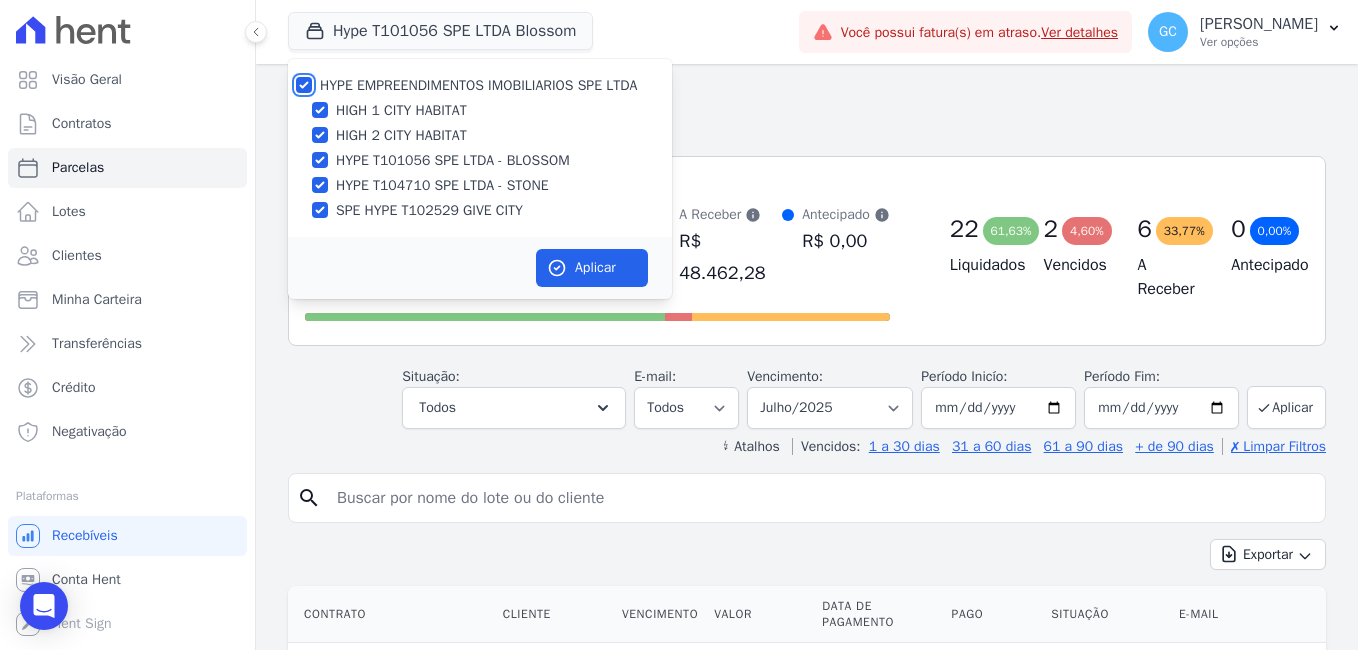 checkbox on "true" 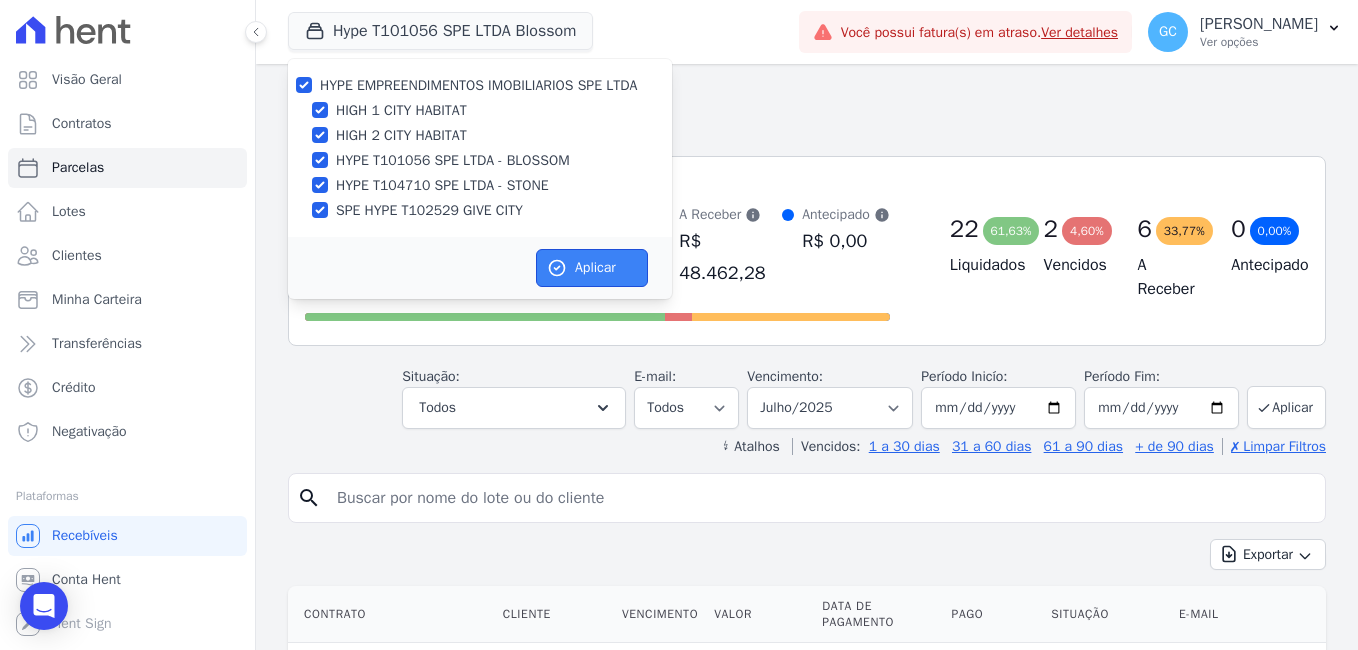 click on "Aplicar" at bounding box center [592, 268] 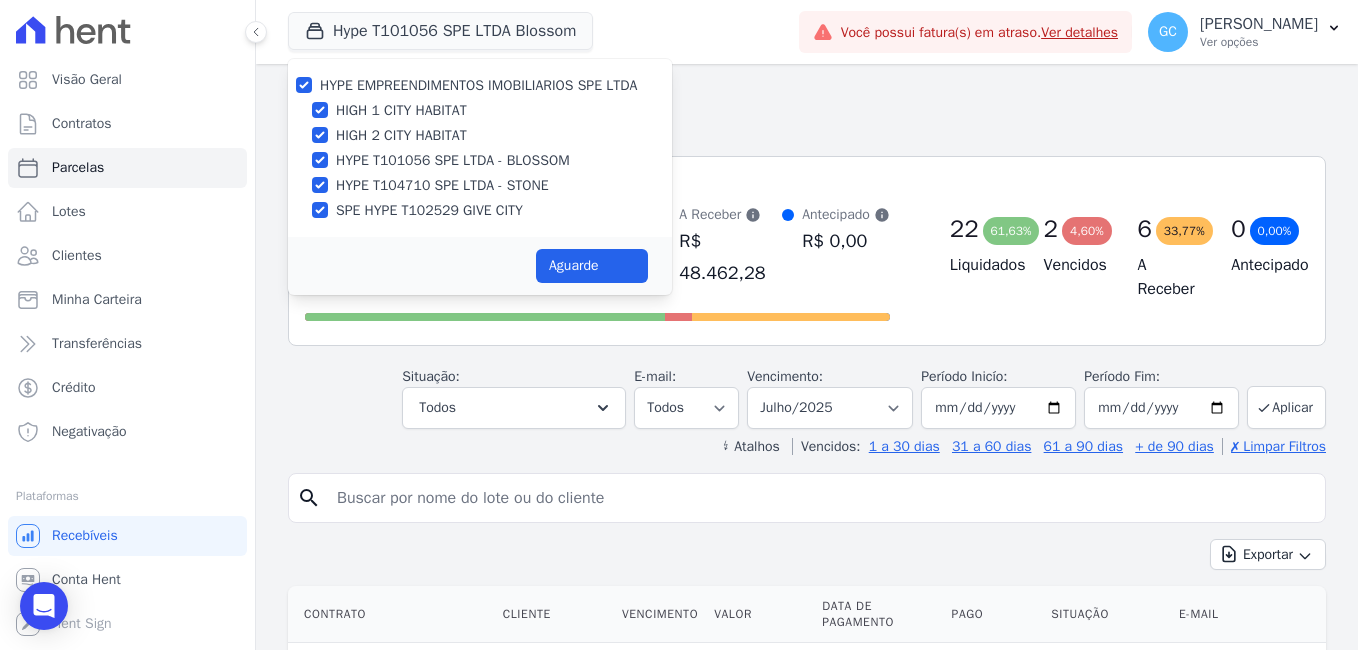 select 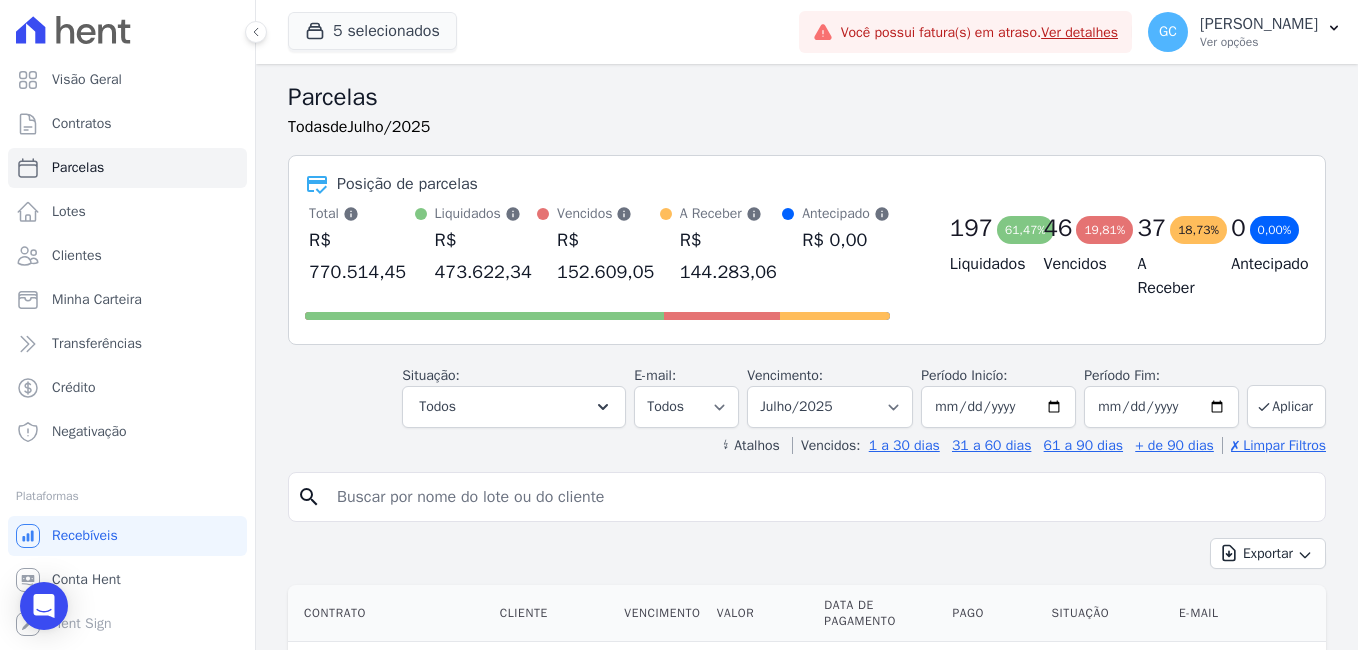 scroll, scrollTop: 0, scrollLeft: 0, axis: both 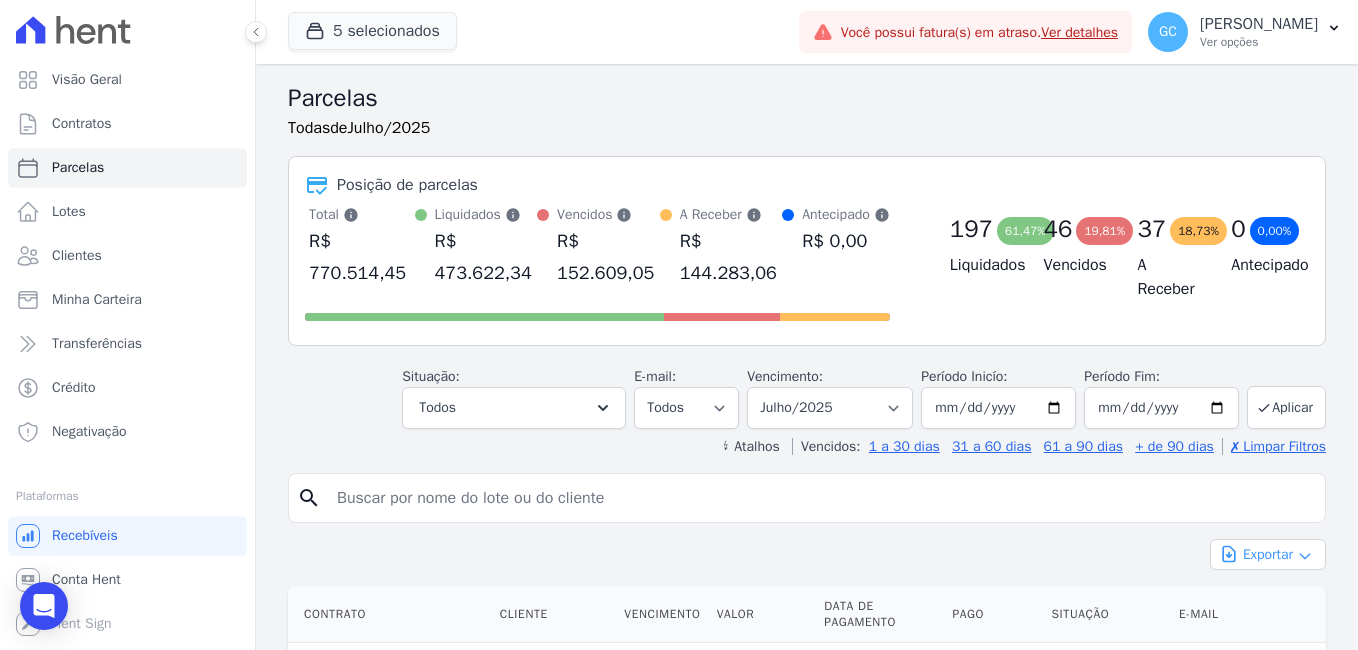 click on "Exportar" at bounding box center [1268, 554] 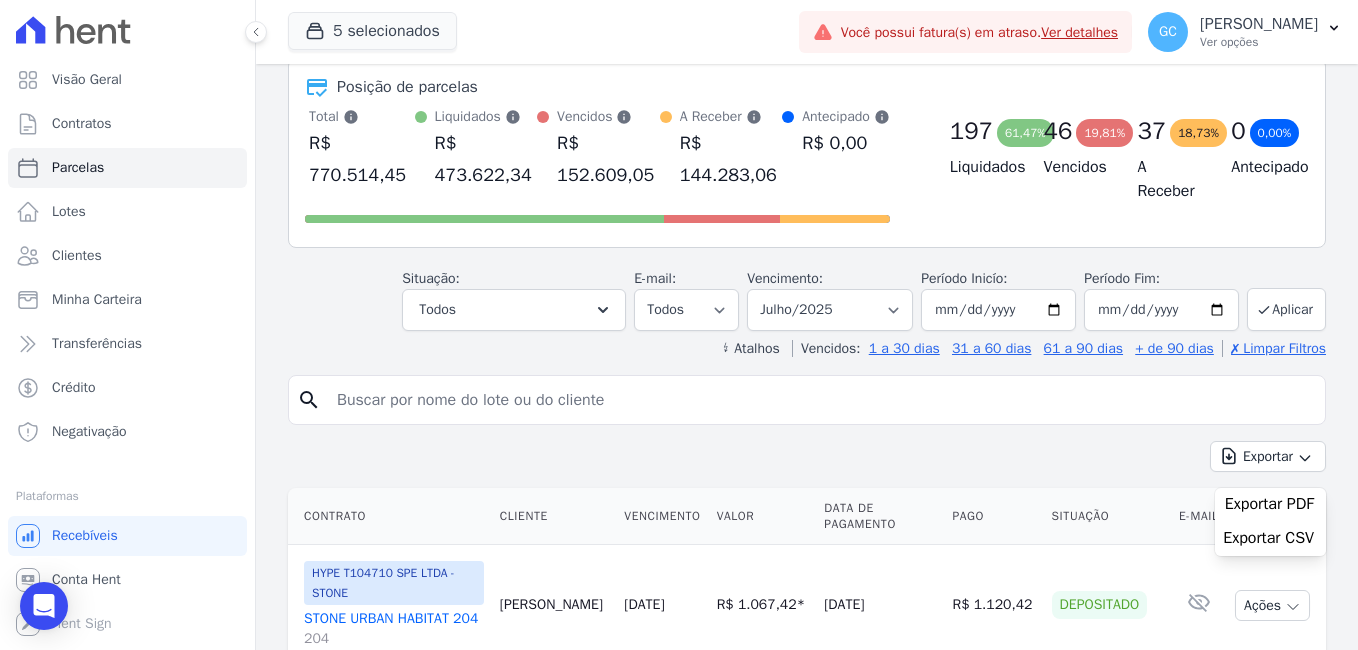 scroll, scrollTop: 200, scrollLeft: 0, axis: vertical 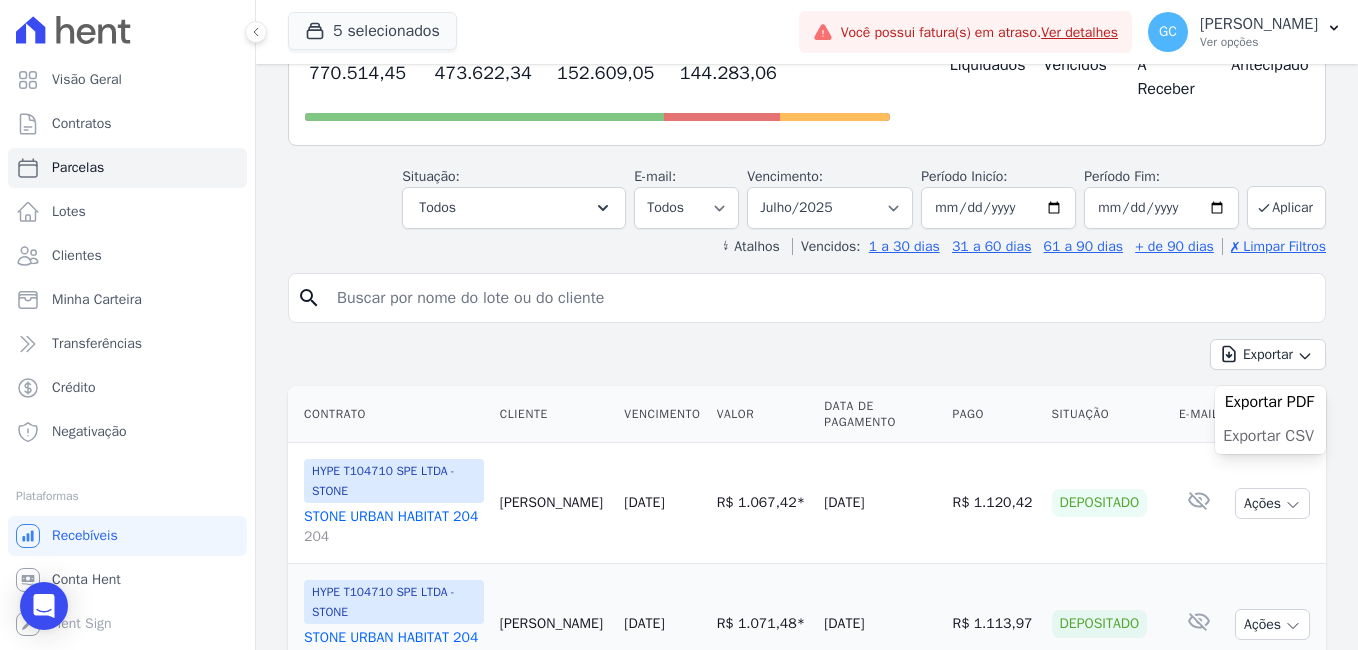 click on "Exportar CSV" at bounding box center [1268, 436] 